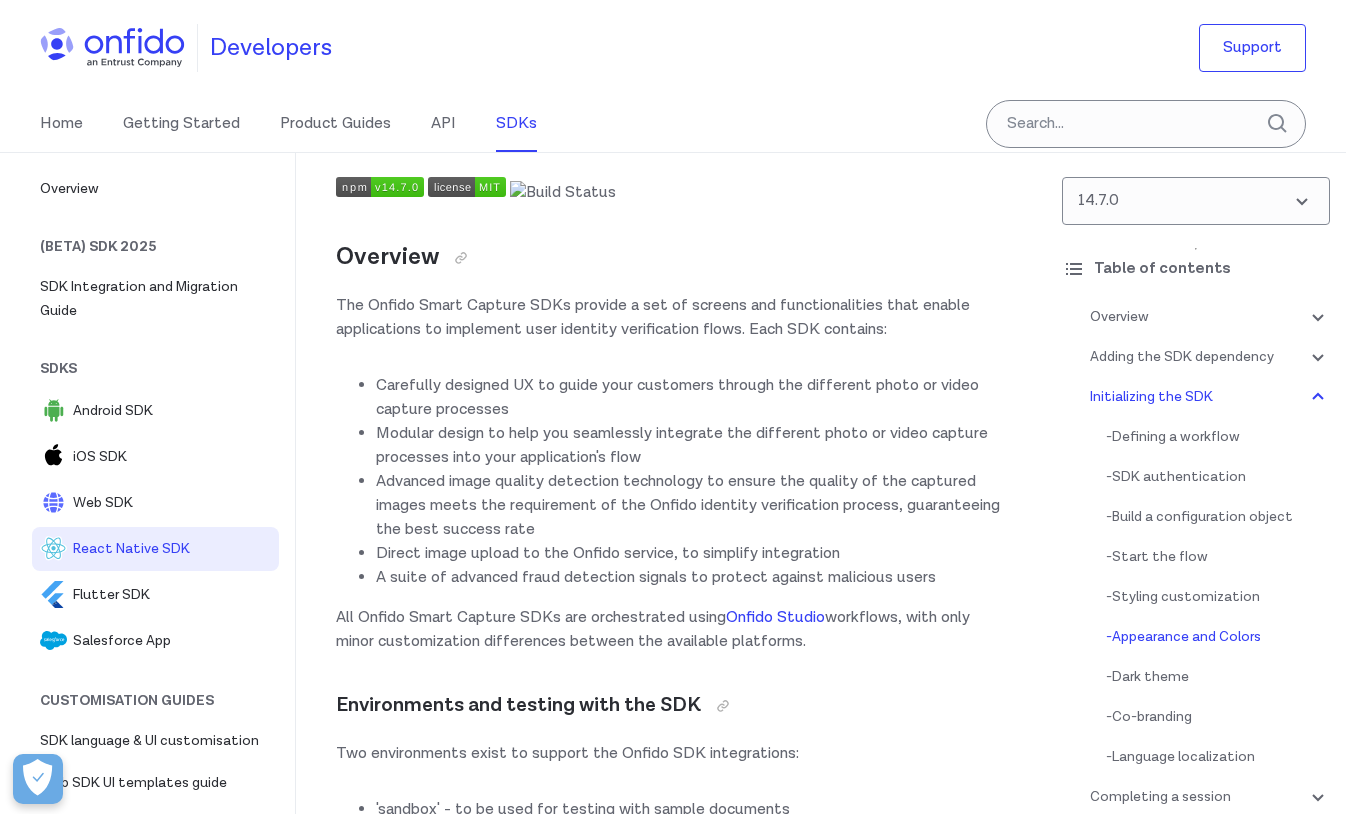 scroll, scrollTop: 11332, scrollLeft: 0, axis: vertical 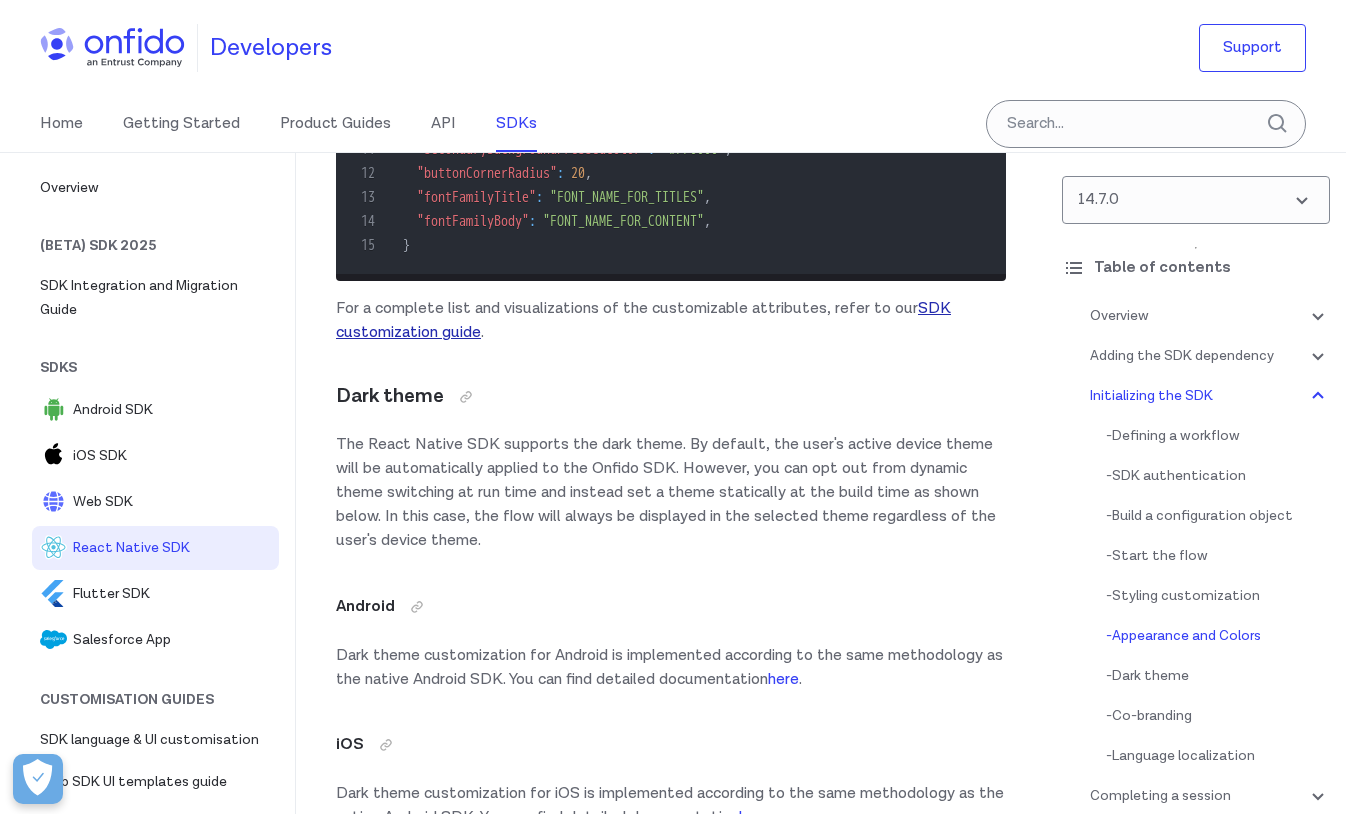 click on "SDK customization guide" at bounding box center [643, 320] 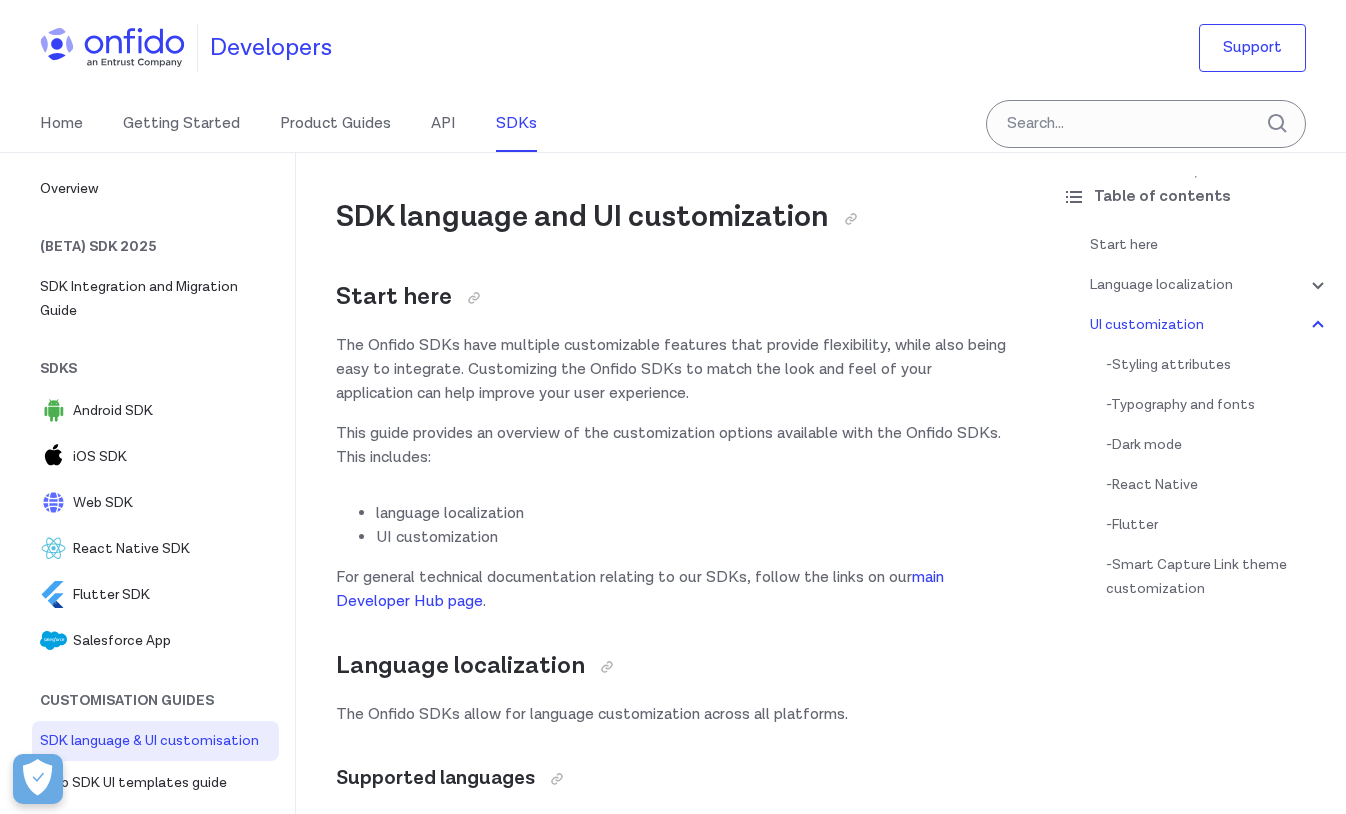 scroll, scrollTop: 4089, scrollLeft: 0, axis: vertical 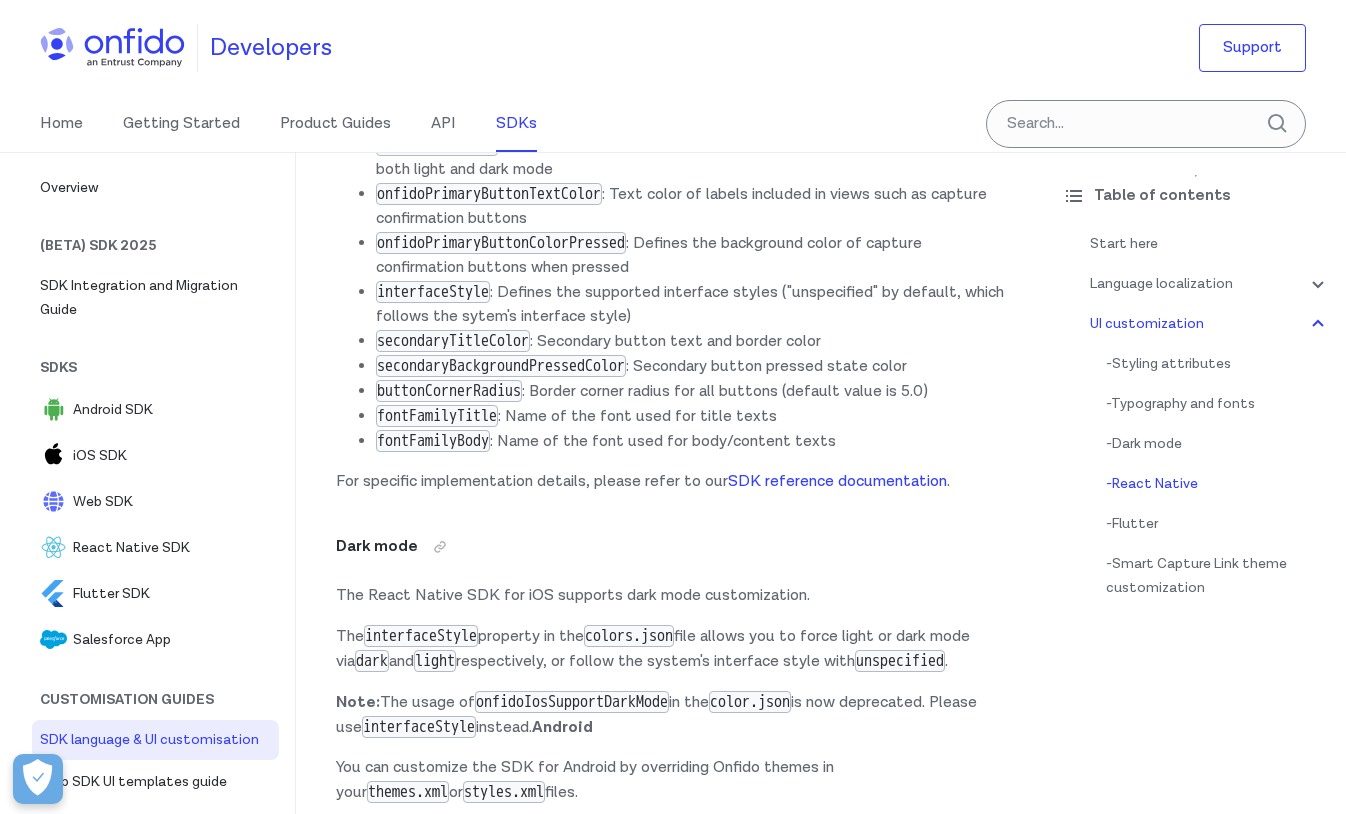 click on "onfidoPrimaryColor : Background color of views such as capture confirmation buttons, back navigation button, and play and pause buttons in liveness/video capture intro
backgroundColor : Background color used for all non-capture views. Can be defined for both light and dark mode
onfidoPrimaryButtonTextColor : Text color of labels included in views such as capture confirmation buttons
onfidoPrimaryButtonColorPressed : Defines the background color of capture confirmation buttons when pressed
interfaceStyle : Defines the supported interface styles ("unspecified" by default, which follows the sytem's interface style)
secondaryTitleColor : Secondary button text and border color
secondaryBackgroundPressedColor : Secondary button pressed state color
buttonCornerRadius : Border corner radius for all buttons (default value is 5.0)
fontFamilyTitle : Name of the font used for title texts
fontFamilyBody : Name of the font used for body/content texts" at bounding box center [671, 269] 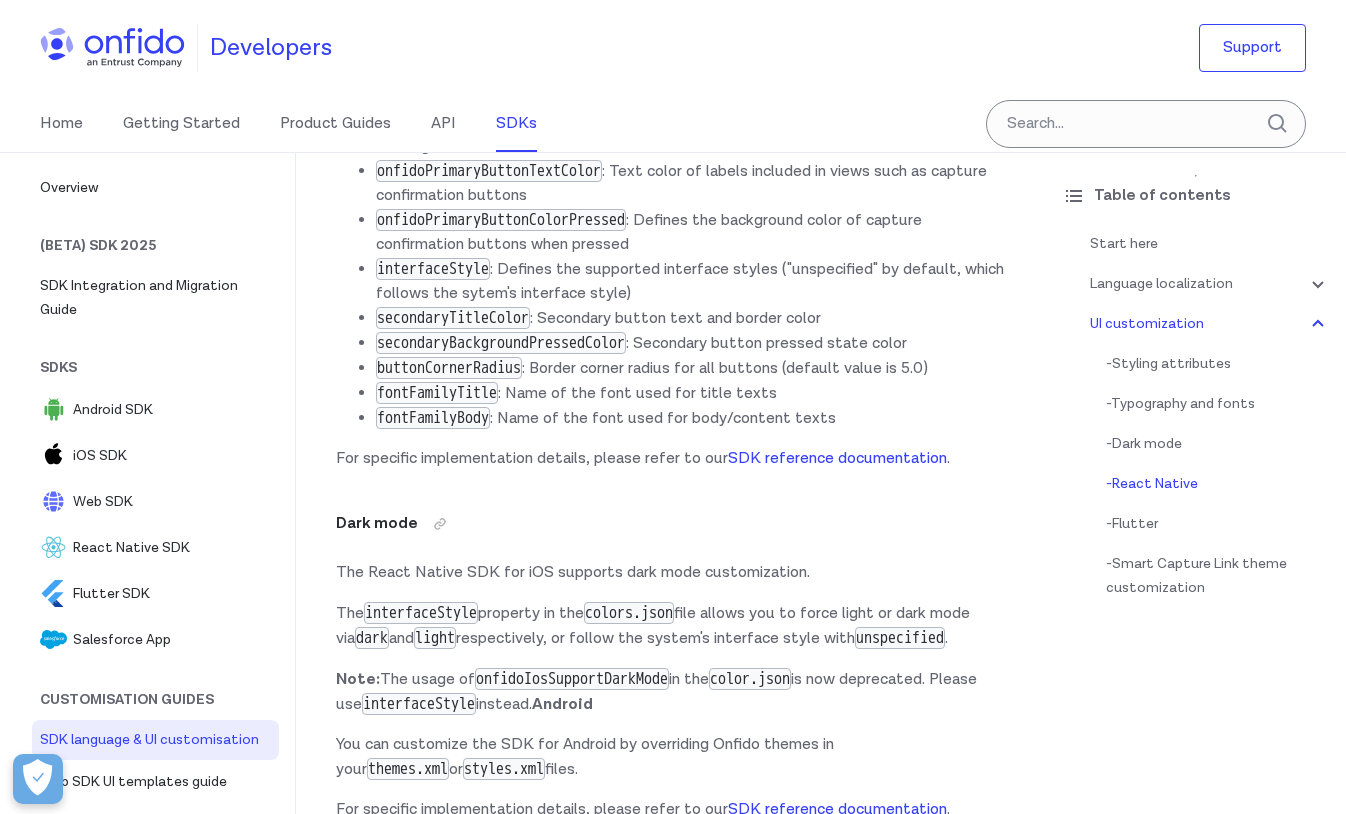 scroll, scrollTop: 19772, scrollLeft: 0, axis: vertical 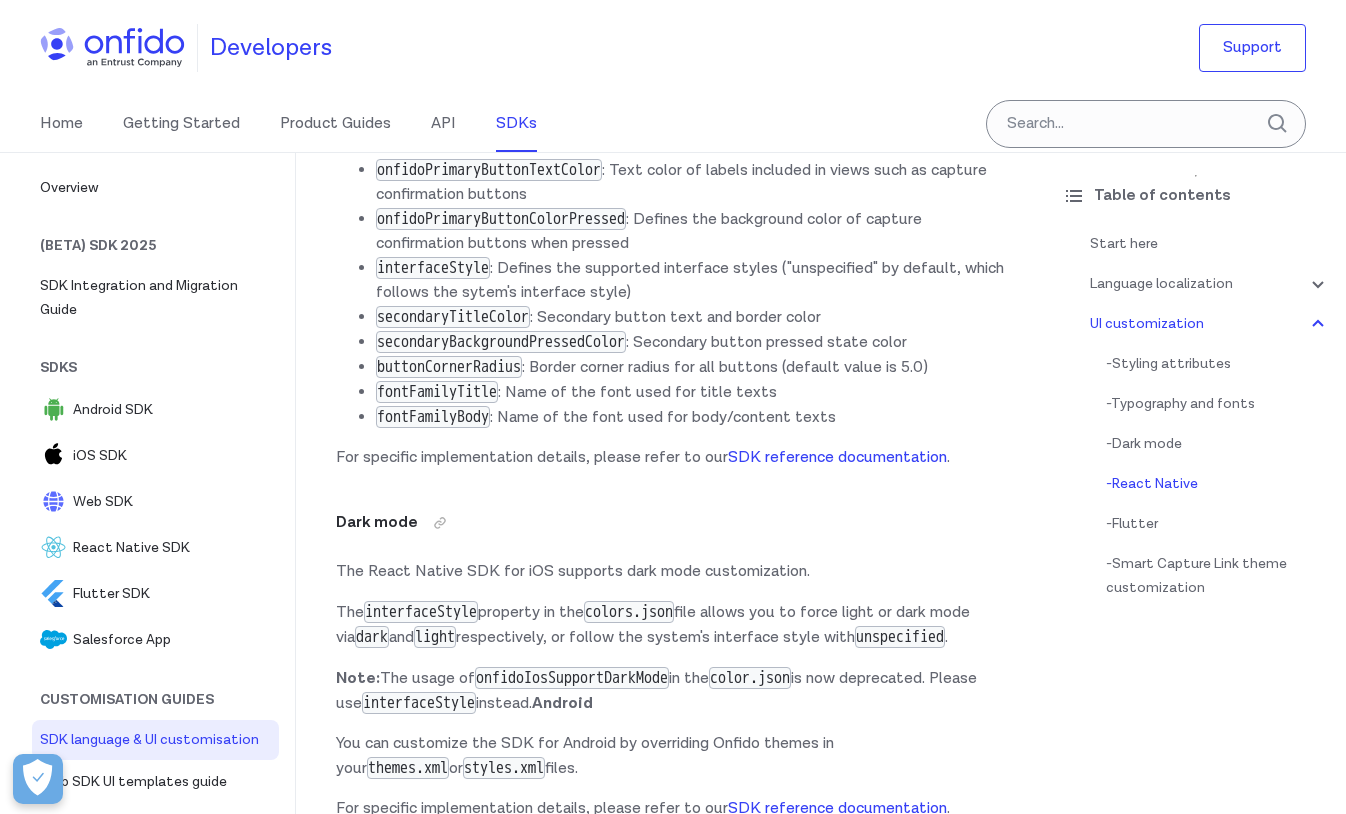 click on "secondaryTitleColor" at bounding box center [453, 317] 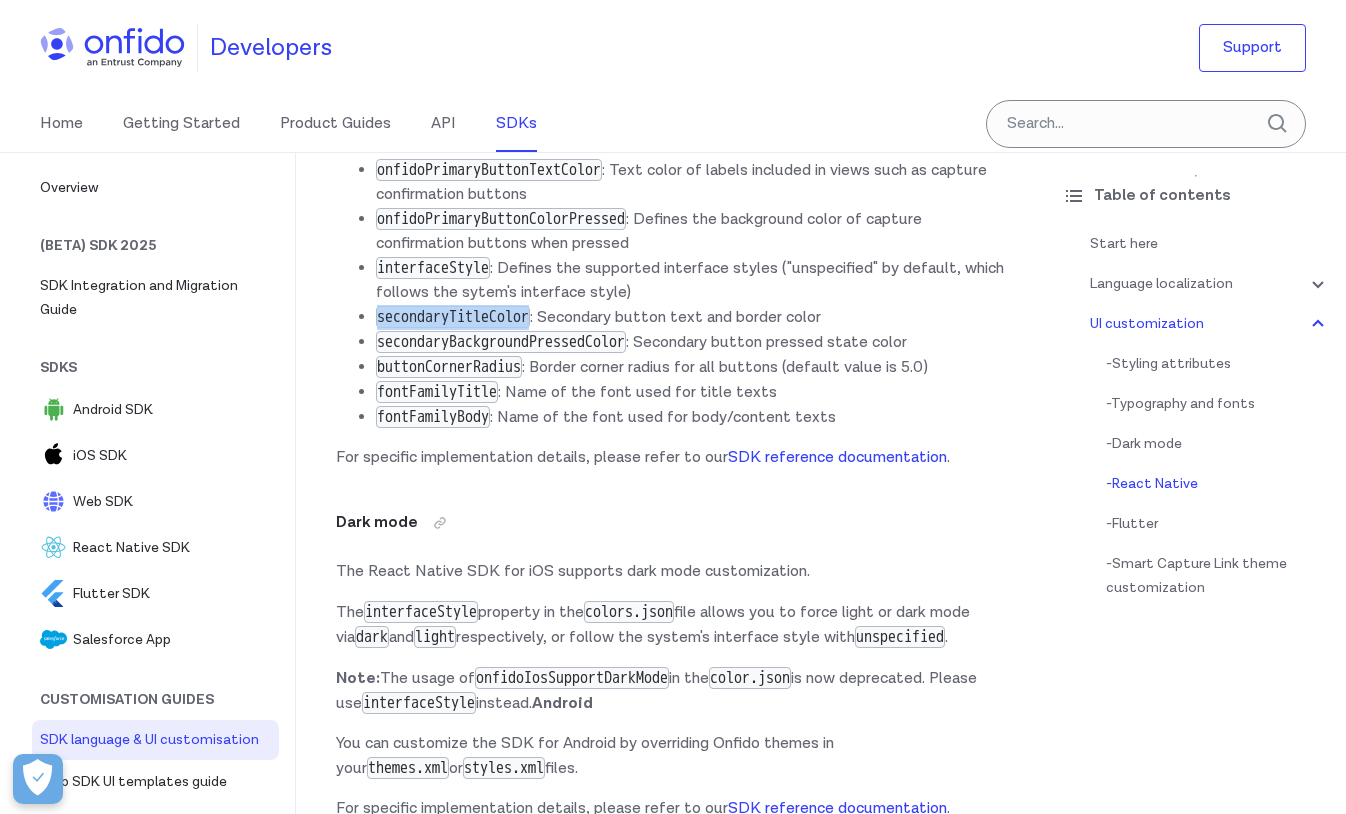 click on "secondaryTitleColor" at bounding box center (453, 317) 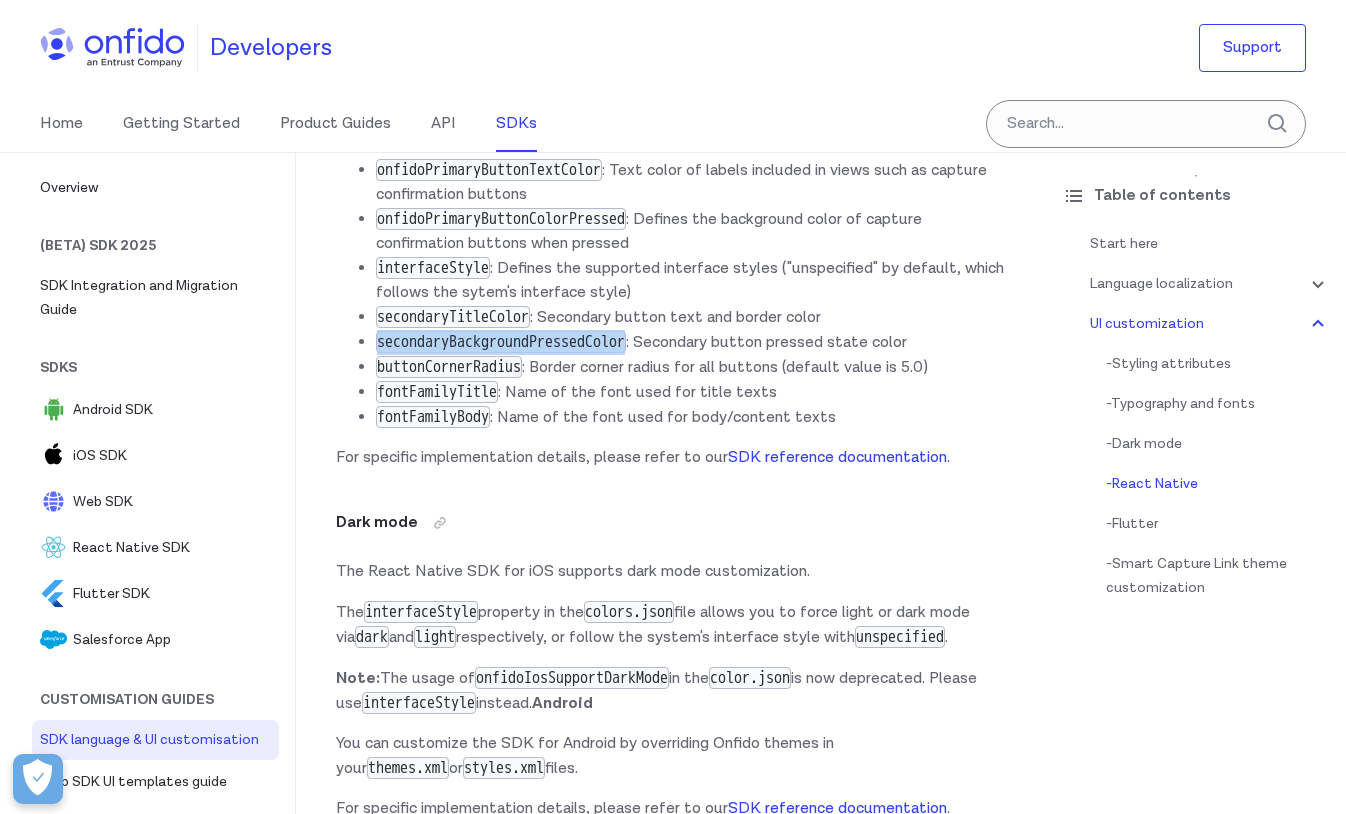 drag, startPoint x: 381, startPoint y: 556, endPoint x: 675, endPoint y: 552, distance: 294.02722 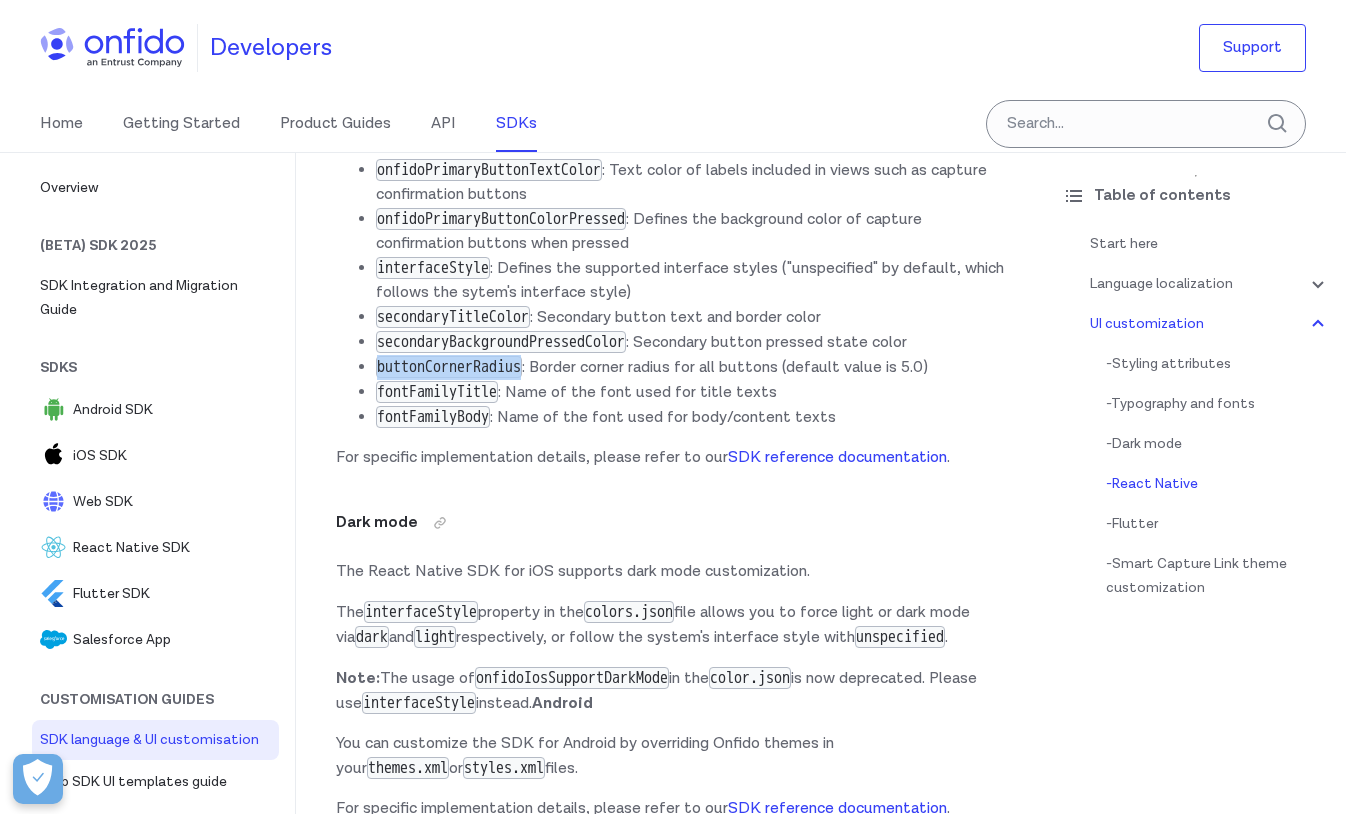 drag, startPoint x: 379, startPoint y: 580, endPoint x: 547, endPoint y: 581, distance: 168.00298 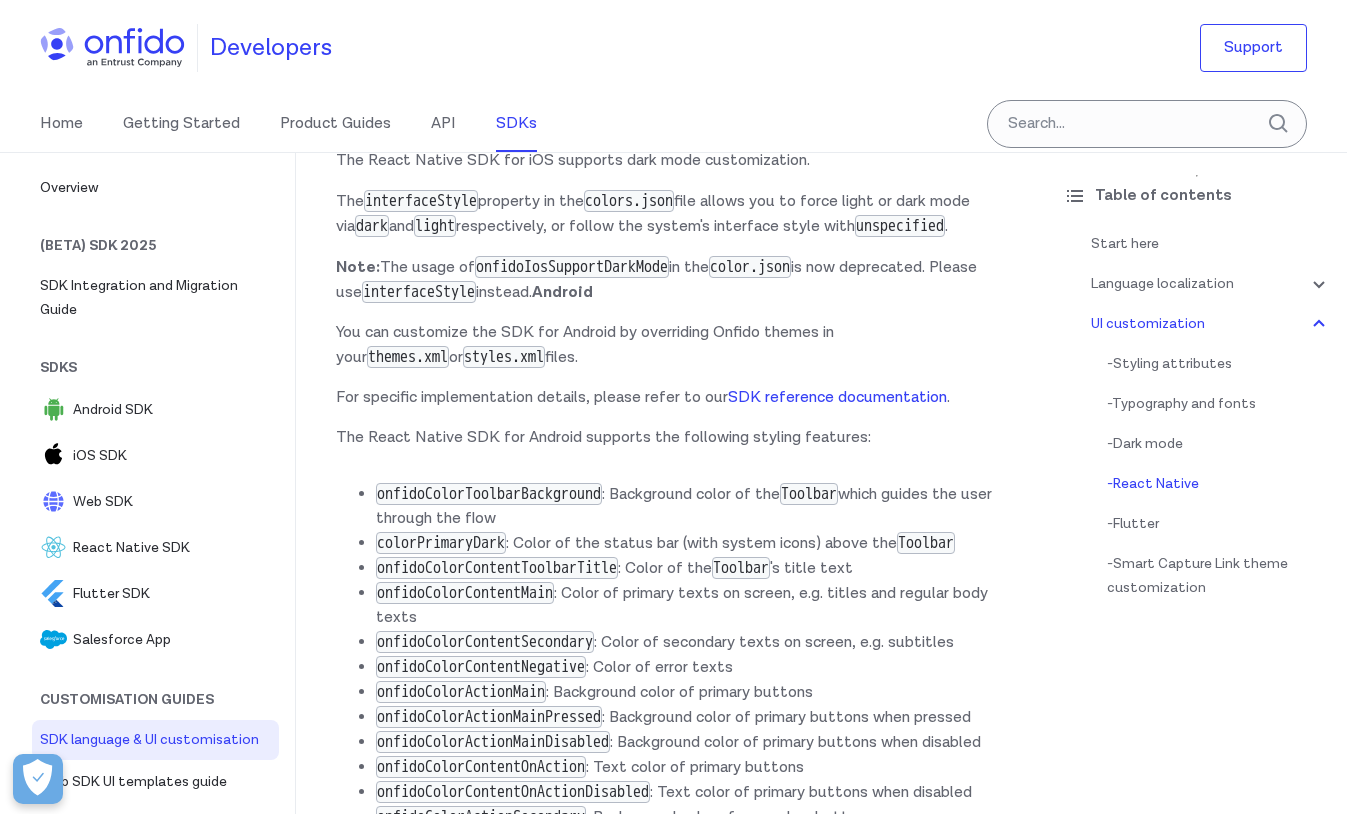 scroll, scrollTop: 20275, scrollLeft: 0, axis: vertical 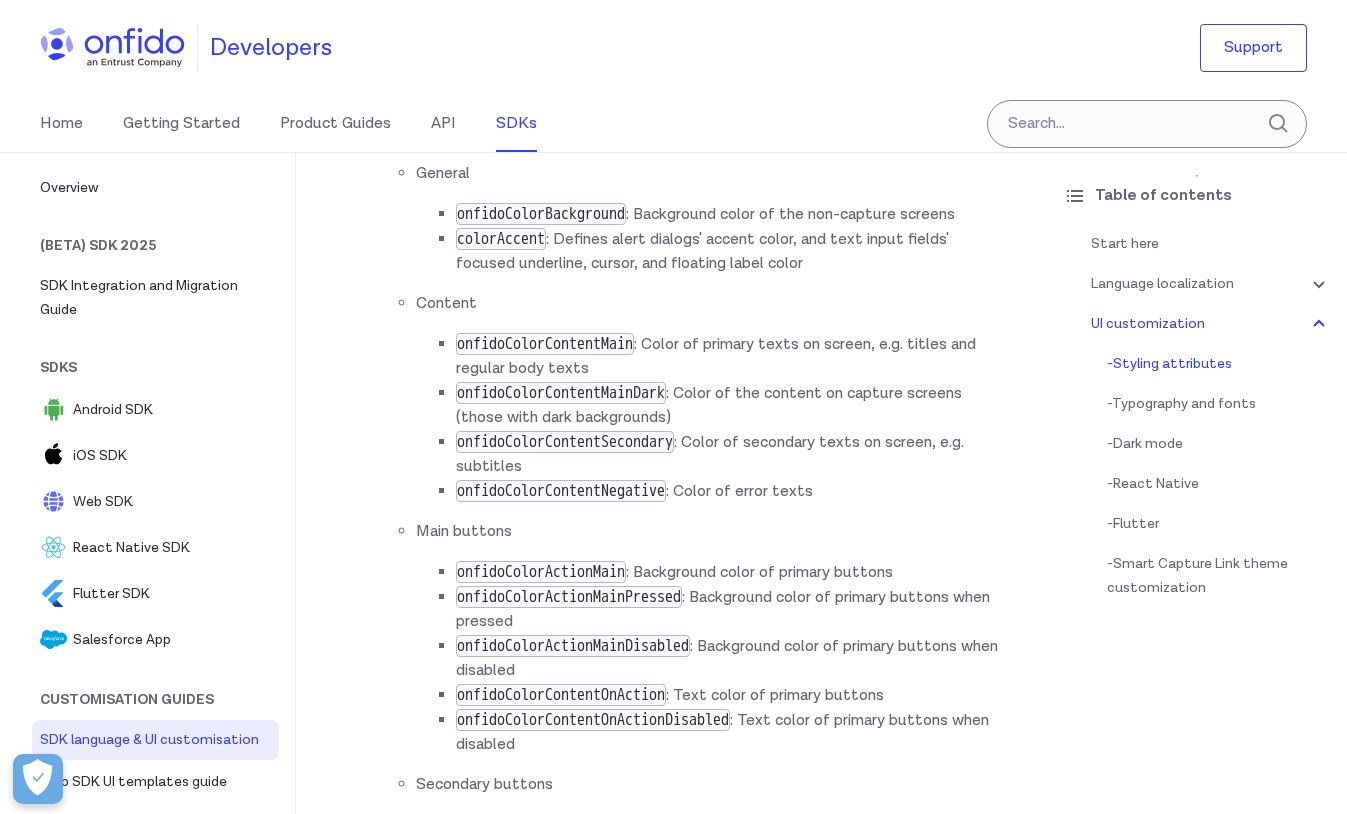click on "General
onfidoColorBackground : Background color of the non-capture screens
colorAccent : Defines alert dialogs' accent color, and text input fields' focused underline, cursor, and floating label color
Content
onfidoColorContentMain : Color of primary texts on screen, e.g. titles and regular body texts
onfidoColorContentMainDark : Color of the content on capture screens (those with dark backgrounds)
onfidoColorContentSecondary : Color of secondary texts on screen, e.g. subtitles
onfidoColorContentNegative : Color of error texts
Main buttons
onfidoColorActionMain : Background color of primary buttons
onfidoColorActionMainPressed : Background color of primary buttons when pressed
onfidoColorActionMainDisabled : Background color of primary buttons when disabled
onfidoColorContentOnAction : Text color of primary buttons
onfidoColorContentOnActionDisabled : Text color of primary buttons when disabled
Secondary buttons
onfidoColorActionSecondary" at bounding box center [691, 995] 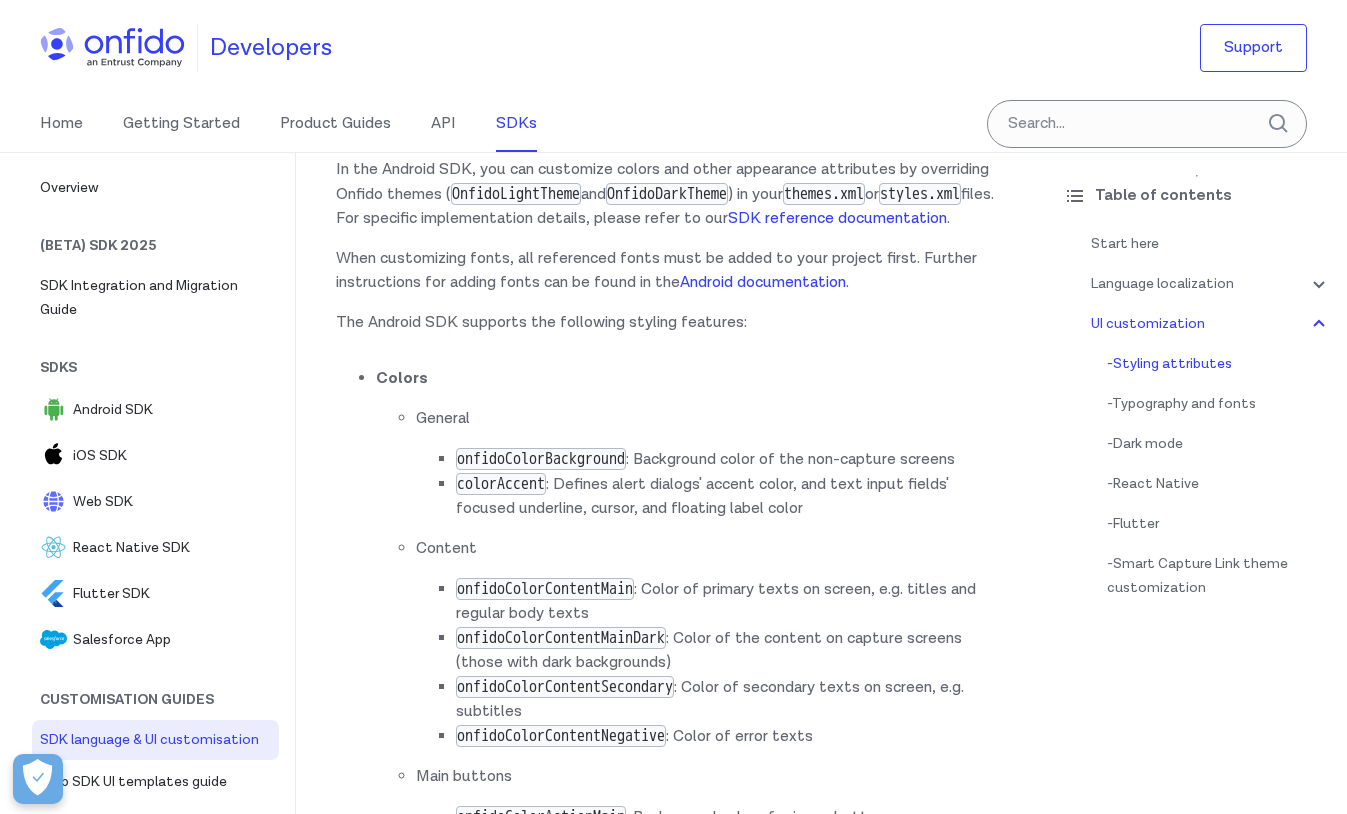 scroll, scrollTop: 5749, scrollLeft: 0, axis: vertical 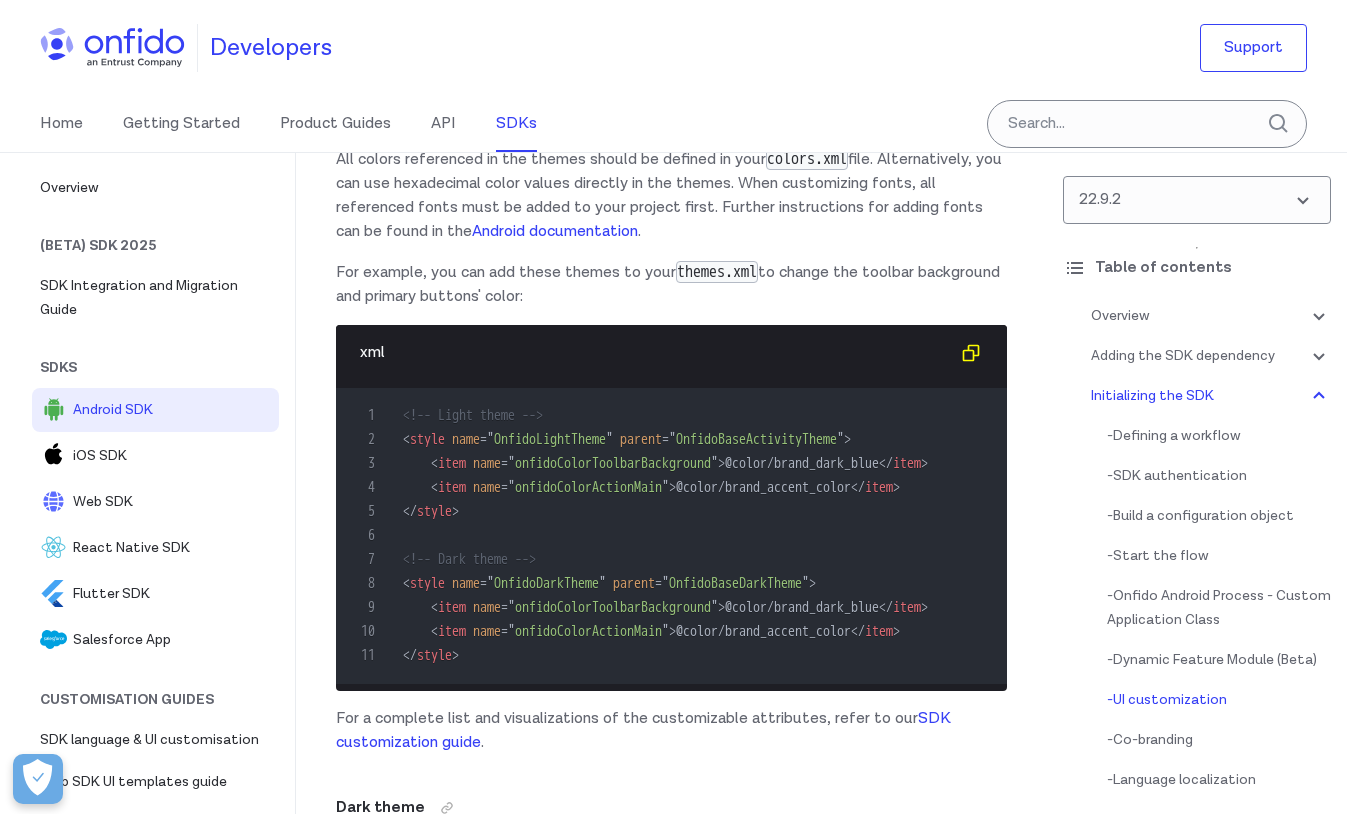 click on "1 <!-- Light theme -->" at bounding box center (661, 416) 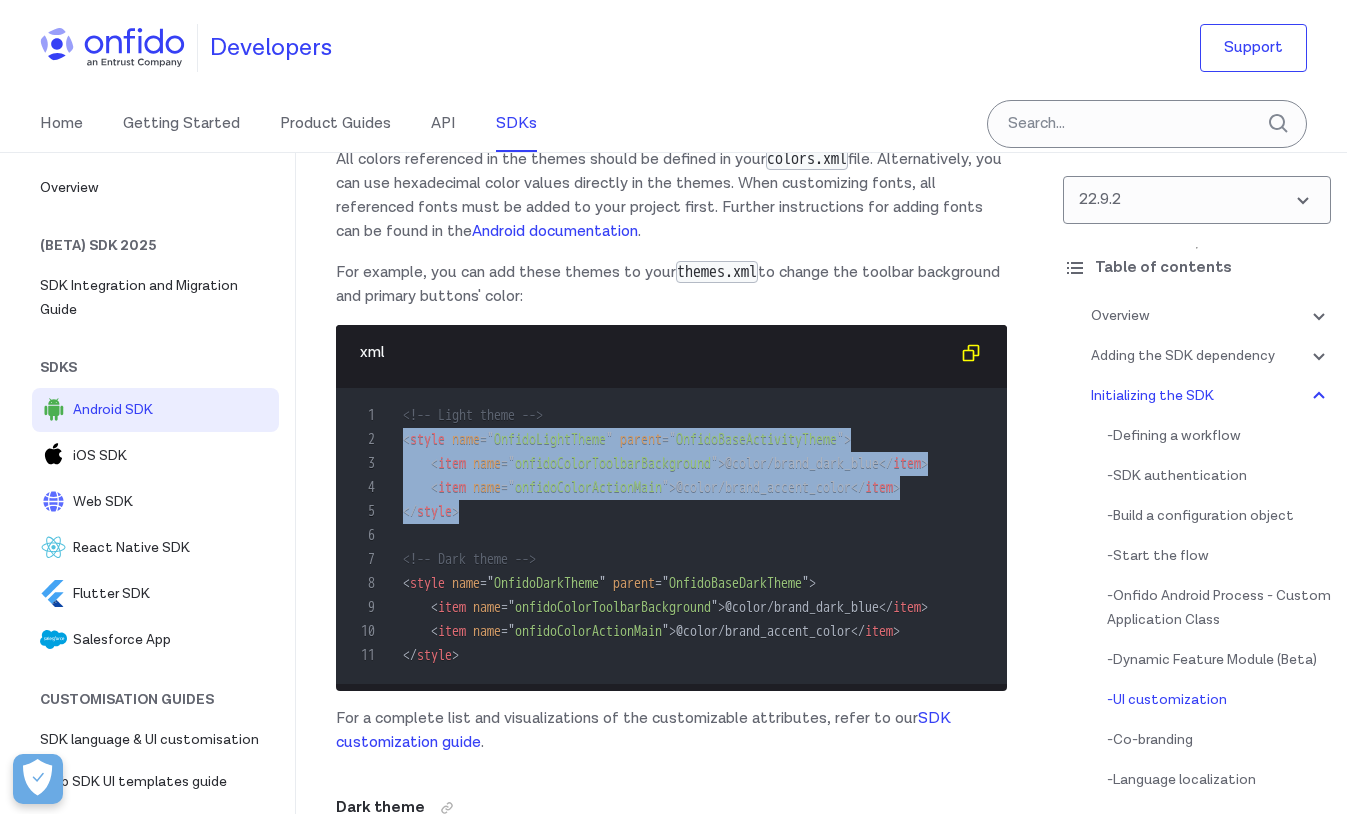 drag, startPoint x: 403, startPoint y: 440, endPoint x: 476, endPoint y: 508, distance: 99.764725 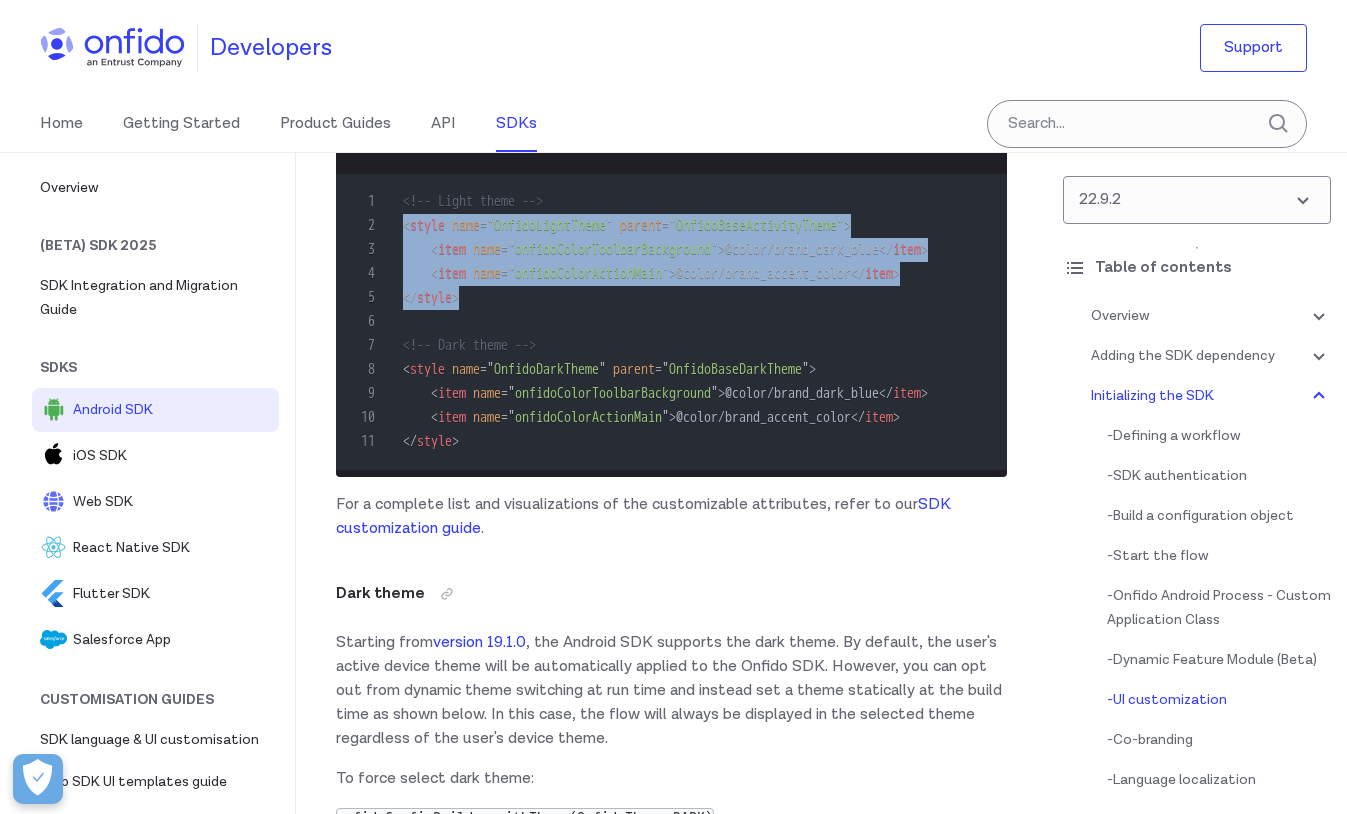 scroll, scrollTop: 9610, scrollLeft: 0, axis: vertical 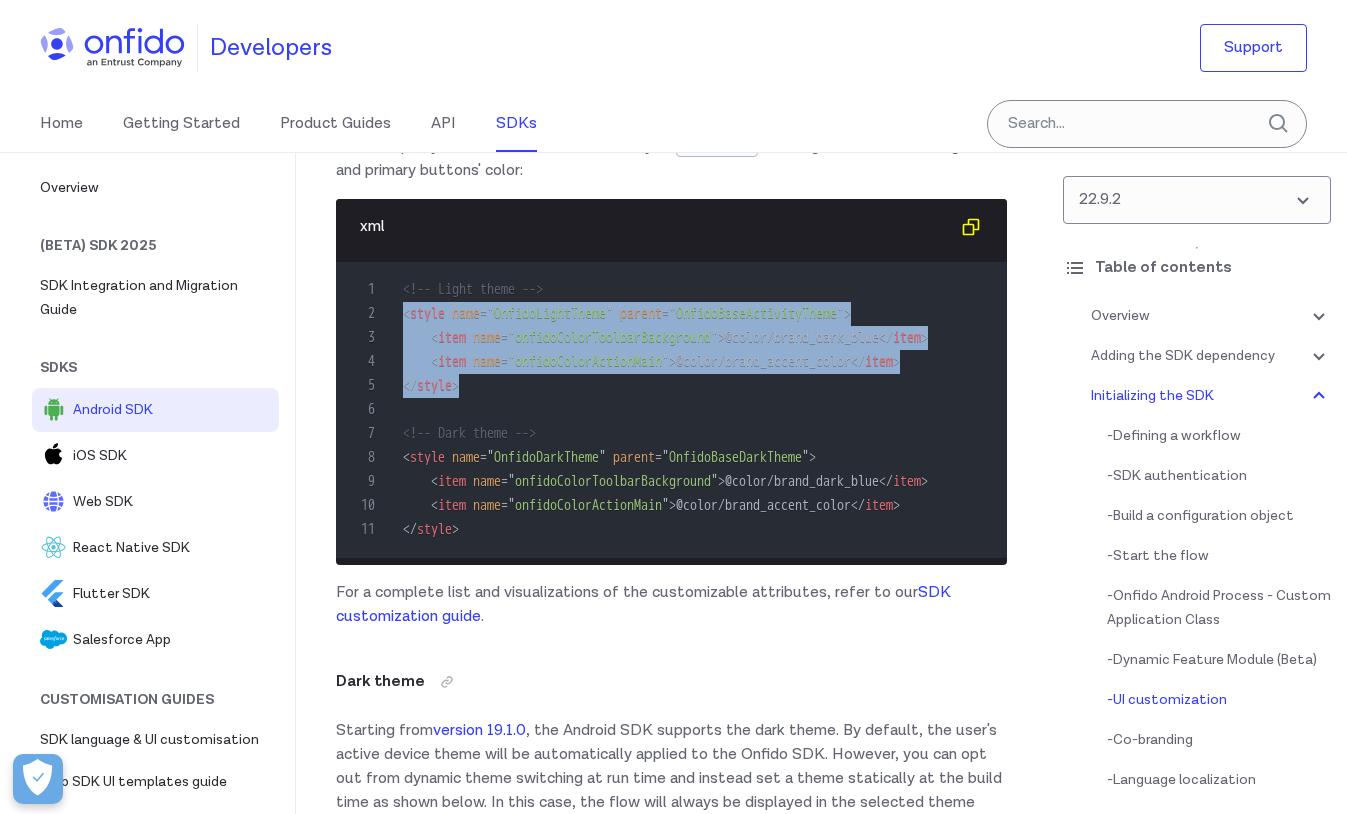 click on "5 </ style >" at bounding box center [661, 386] 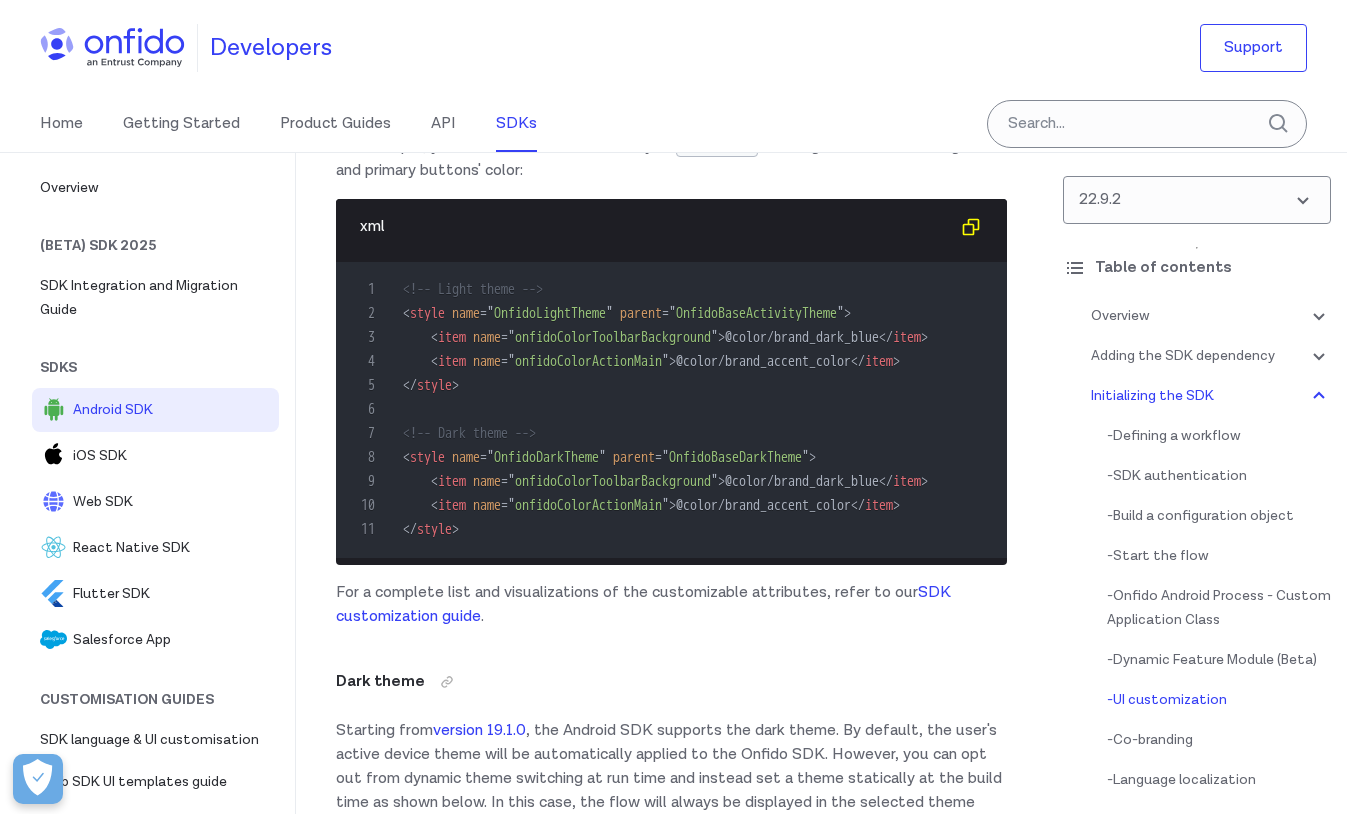 click on "onfidoColorActionMain" at bounding box center (588, 361) 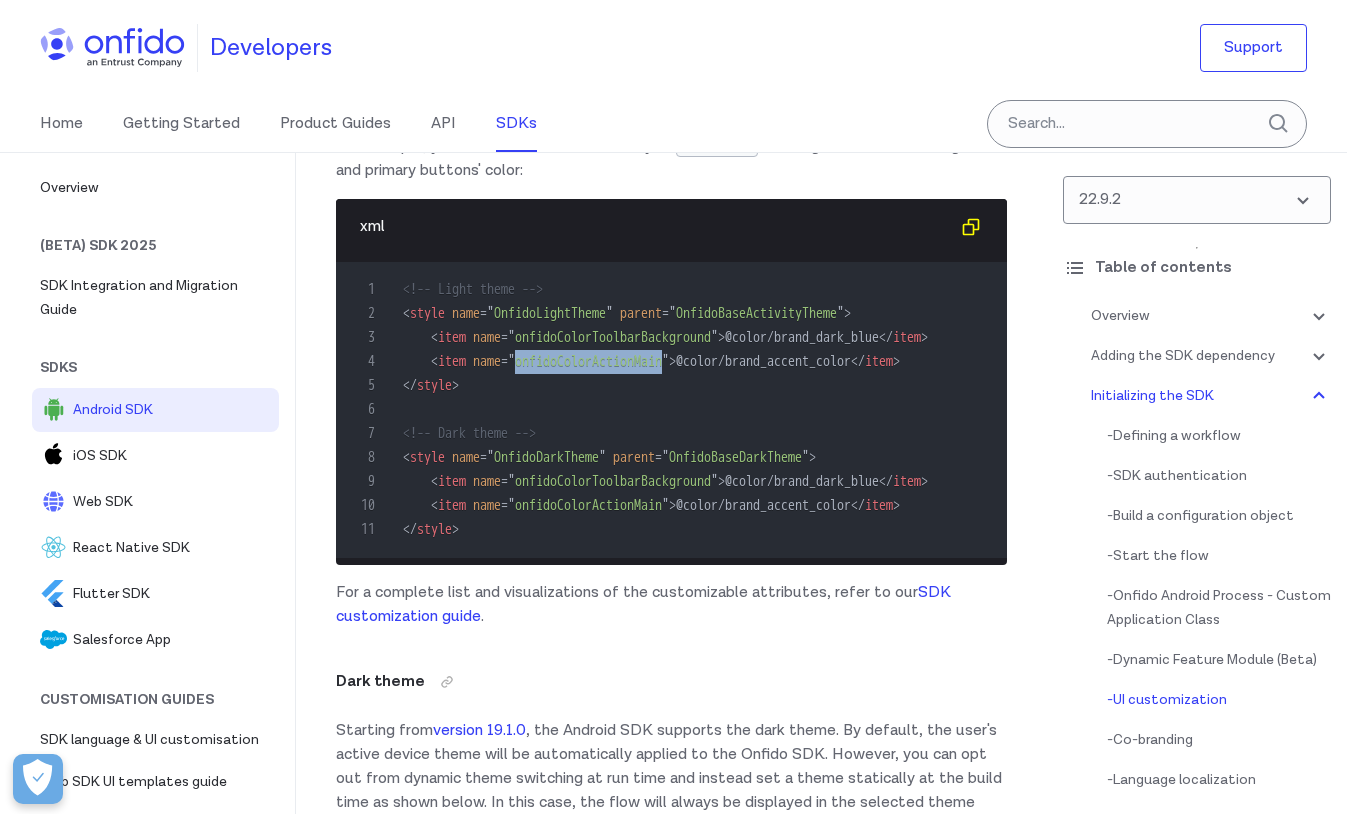 click on "onfidoColorActionMain" at bounding box center (588, 361) 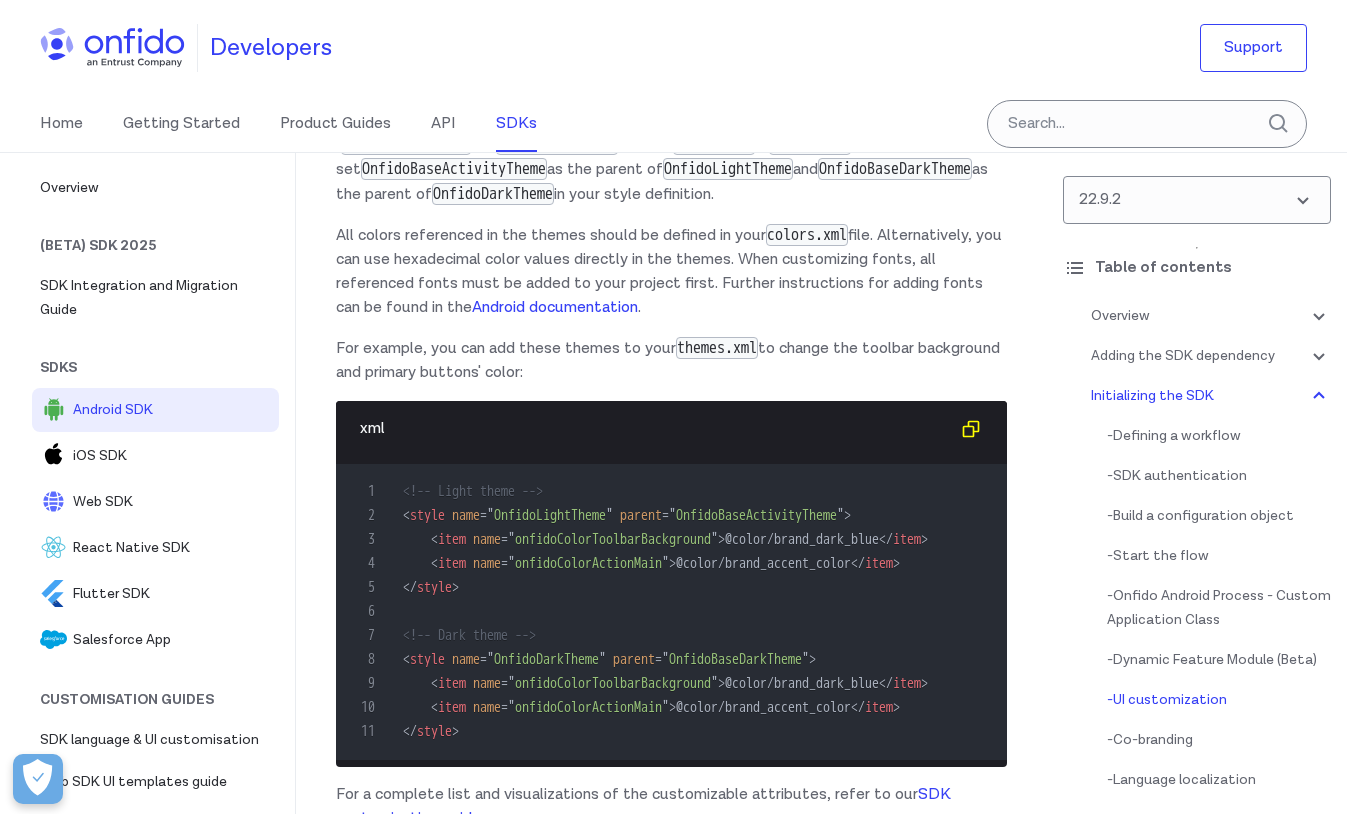 scroll, scrollTop: 9330, scrollLeft: 0, axis: vertical 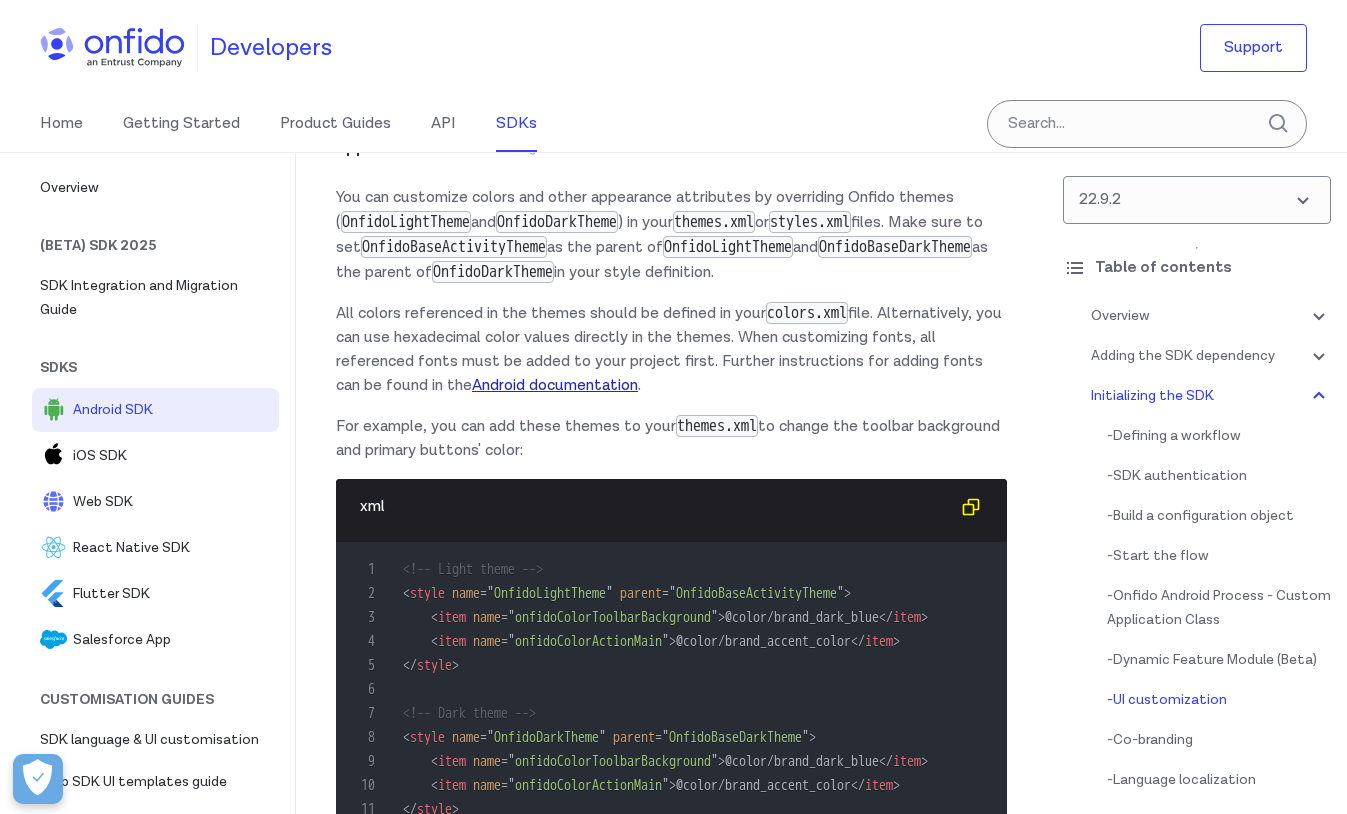 click on "Android documentation" at bounding box center (555, 385) 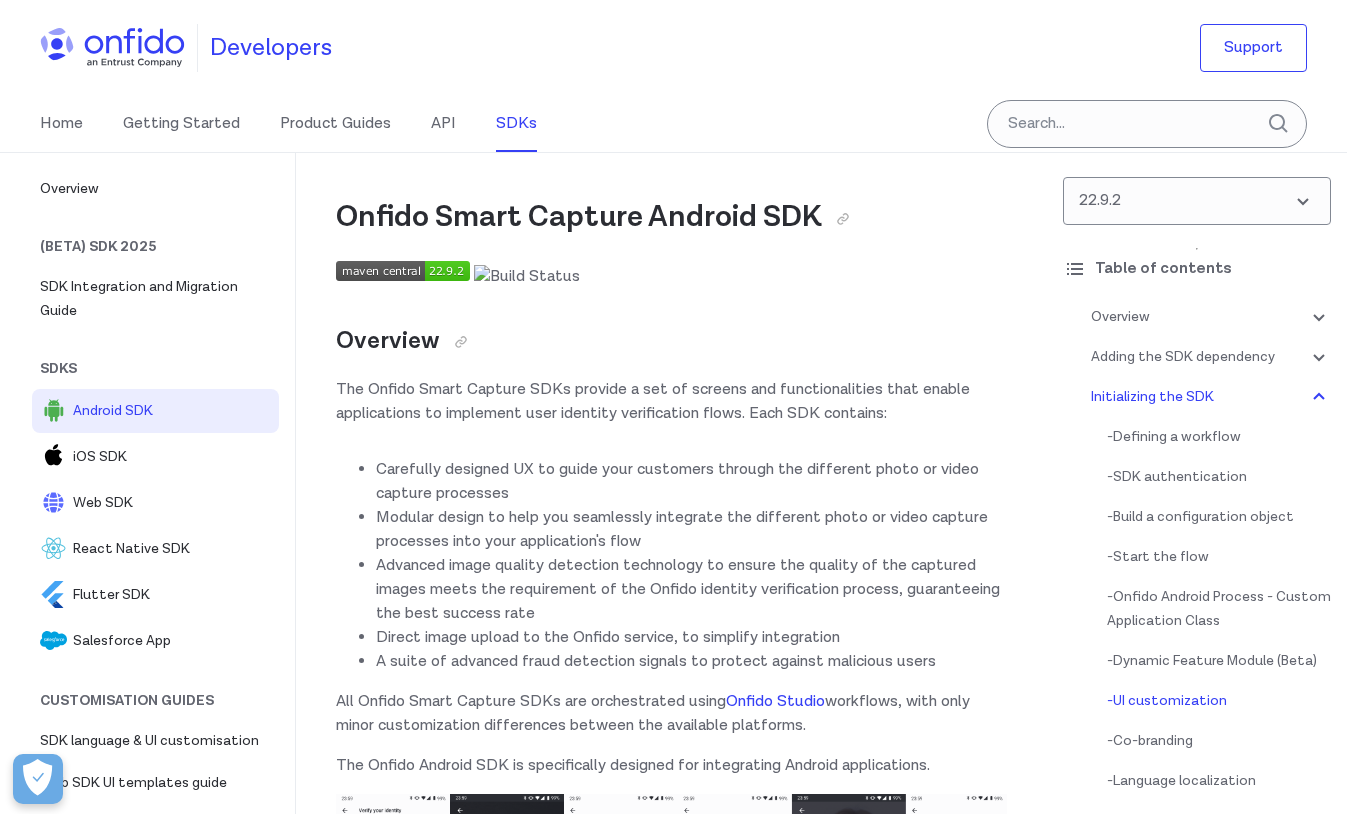 scroll, scrollTop: 9109, scrollLeft: 0, axis: vertical 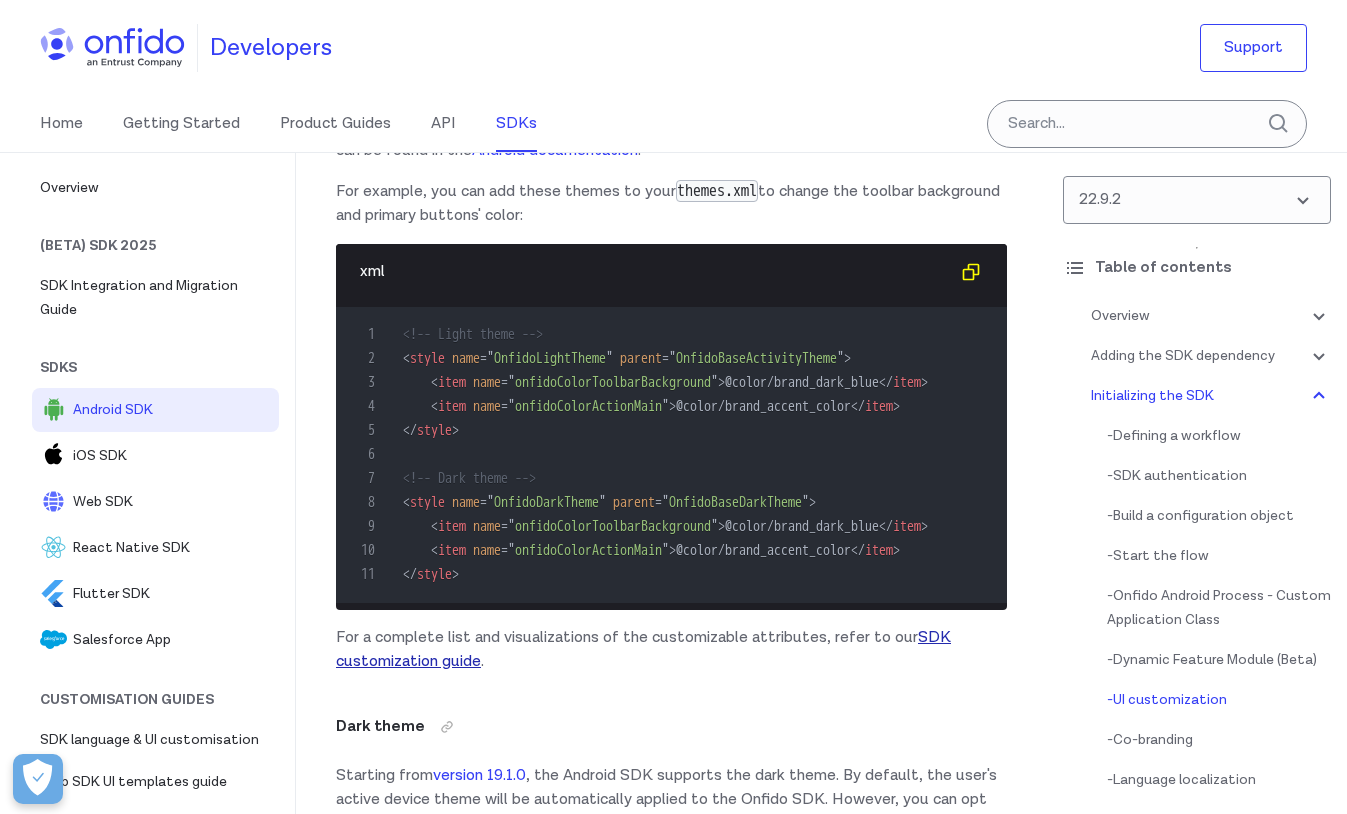 click on "SDK customization guide" at bounding box center (643, 649) 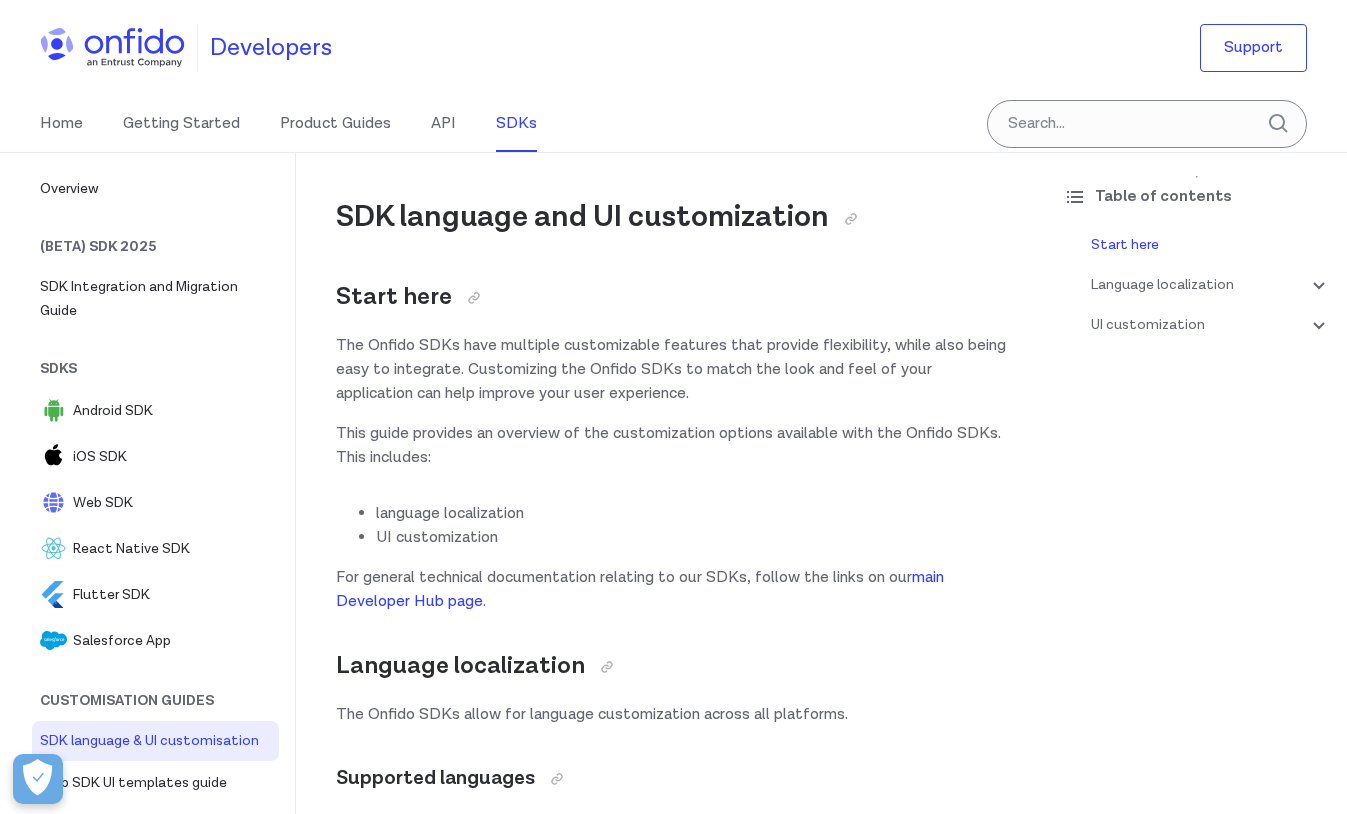 scroll, scrollTop: 0, scrollLeft: 0, axis: both 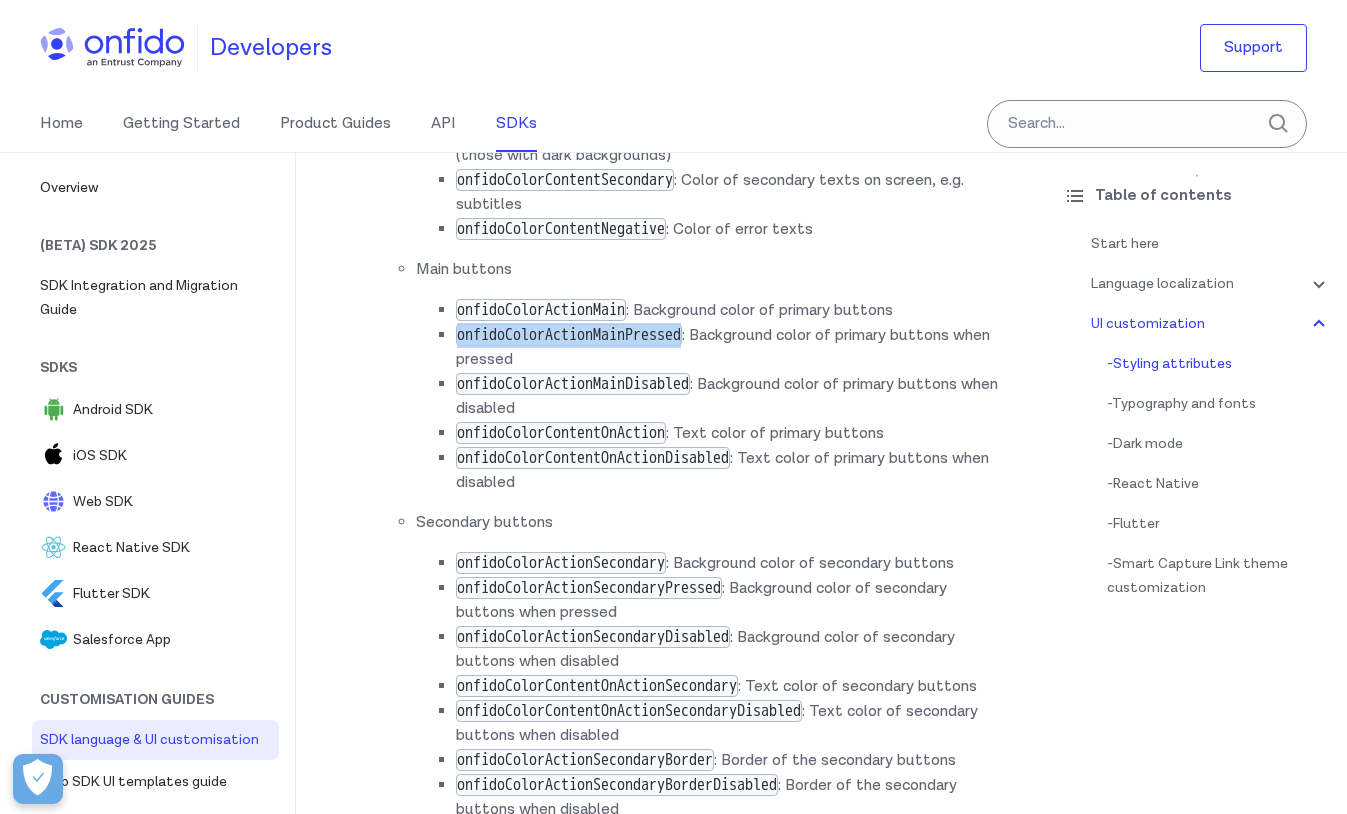 drag, startPoint x: 458, startPoint y: 408, endPoint x: 724, endPoint y: 404, distance: 266.03006 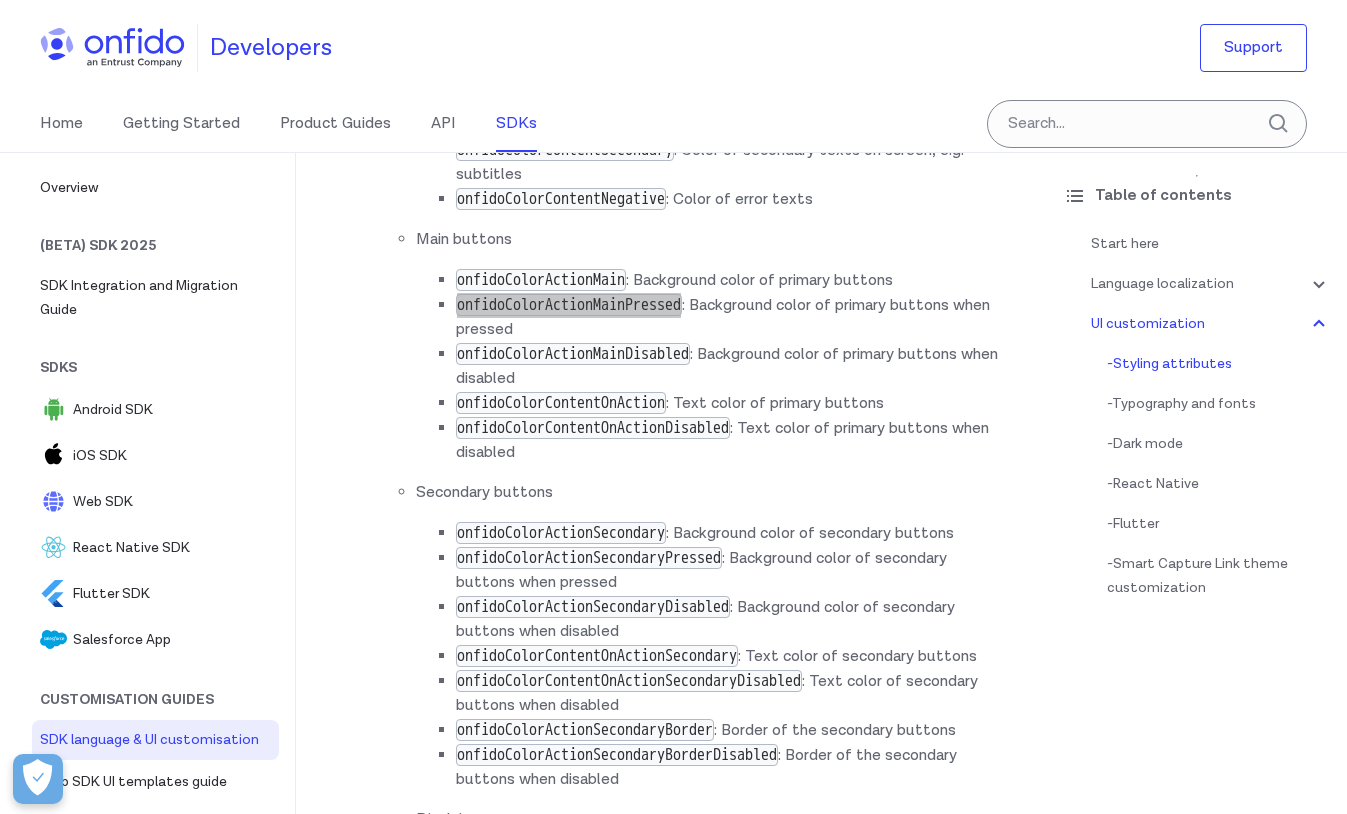 scroll, scrollTop: 6298, scrollLeft: 0, axis: vertical 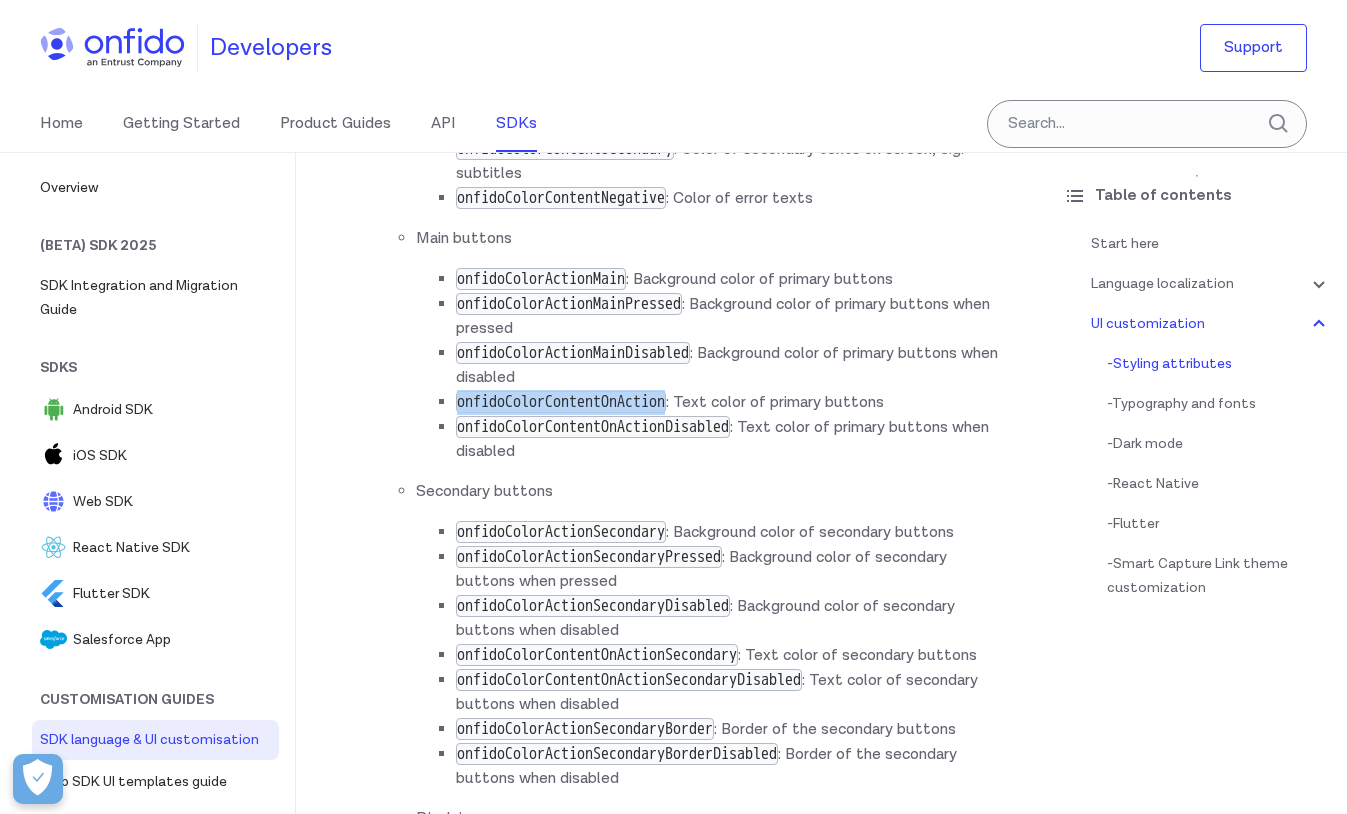 drag, startPoint x: 457, startPoint y: 479, endPoint x: 709, endPoint y: 475, distance: 252.03174 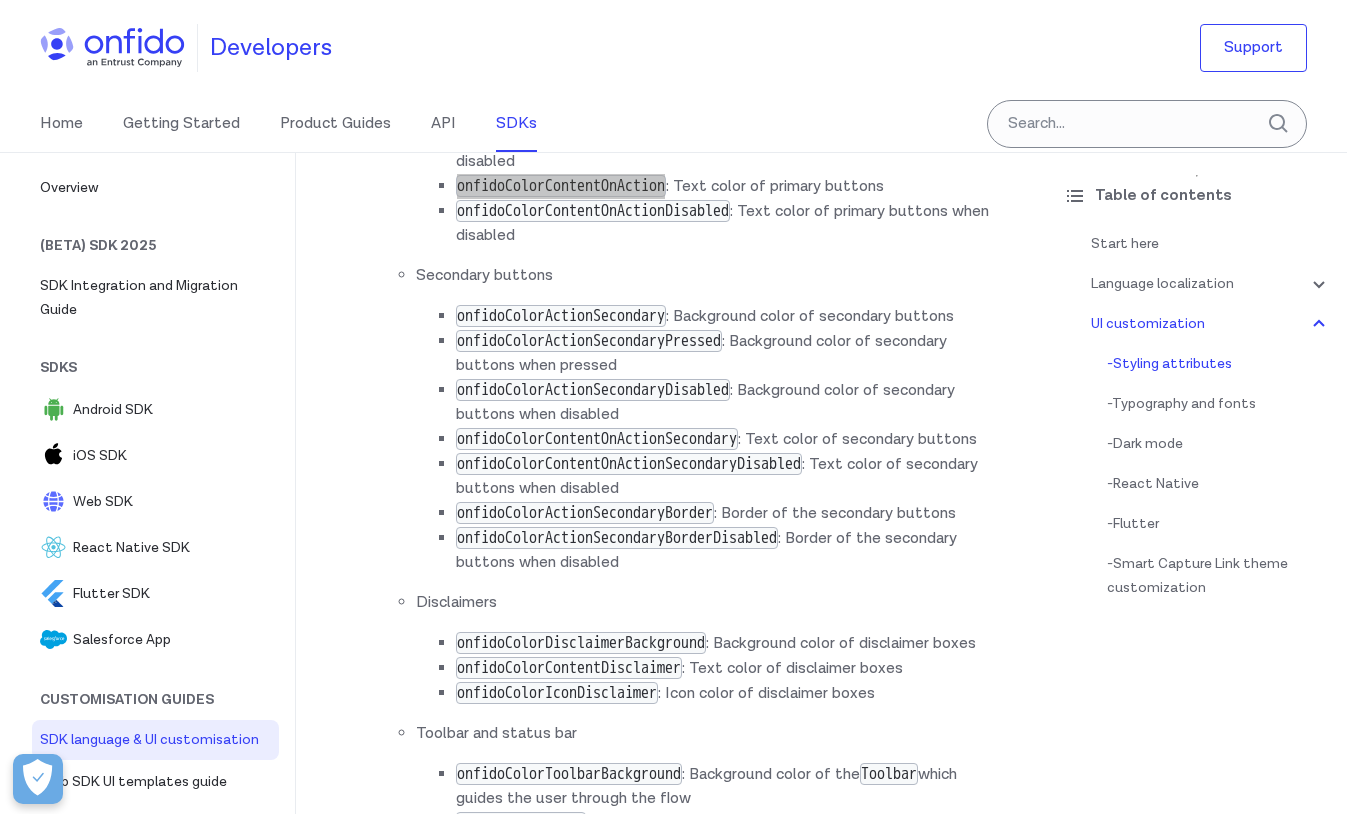 scroll, scrollTop: 6545, scrollLeft: 0, axis: vertical 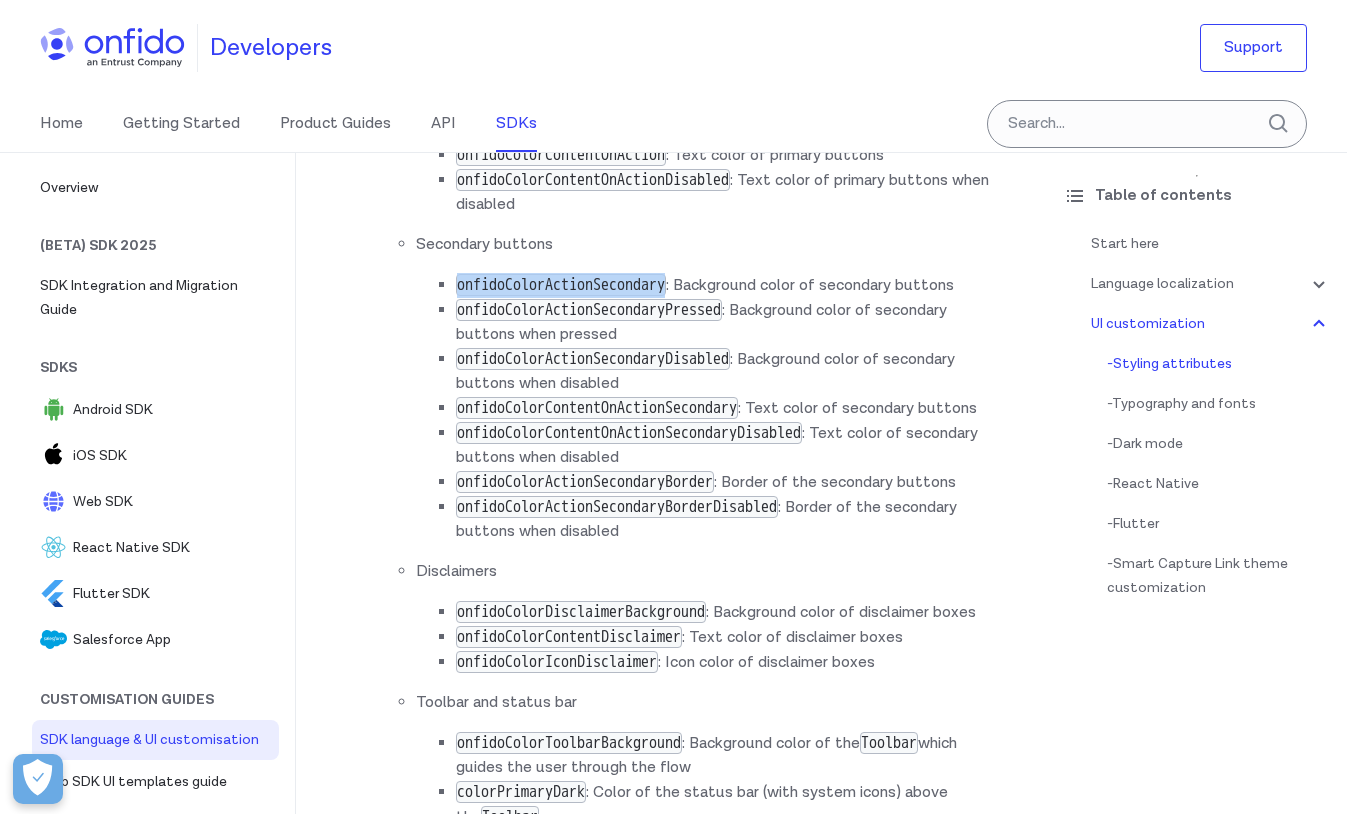 drag, startPoint x: 458, startPoint y: 363, endPoint x: 707, endPoint y: 361, distance: 249.00803 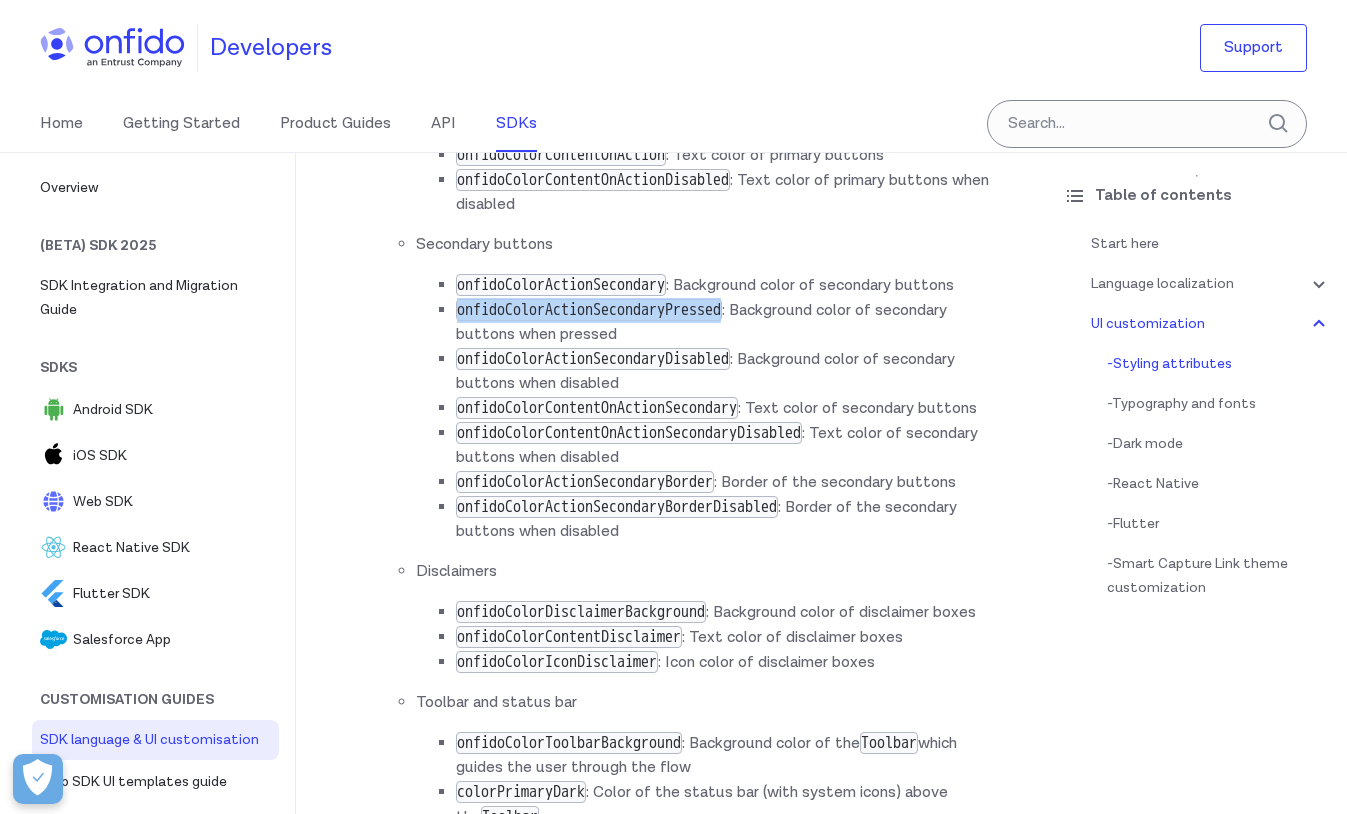 drag, startPoint x: 458, startPoint y: 386, endPoint x: 775, endPoint y: 384, distance: 317.00632 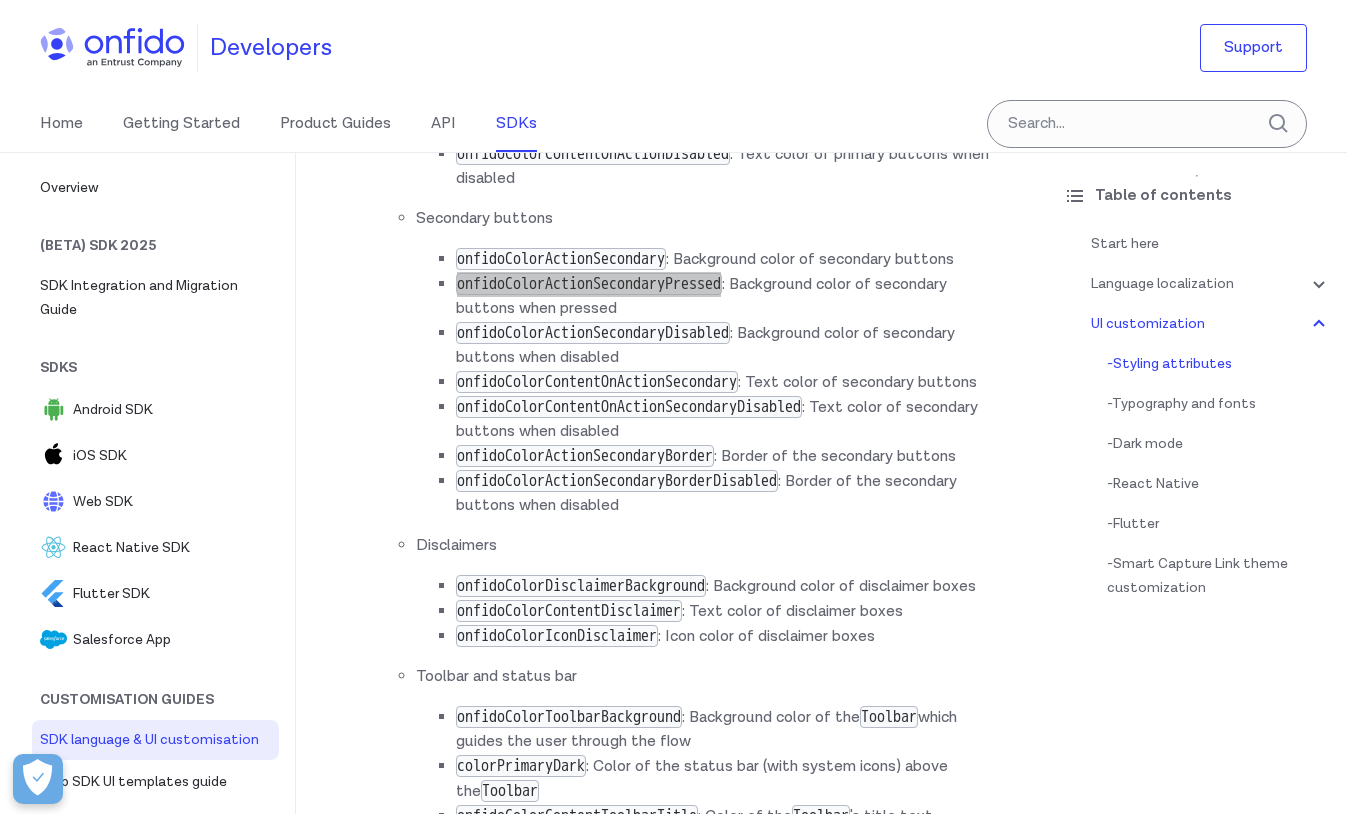 scroll, scrollTop: 6572, scrollLeft: 0, axis: vertical 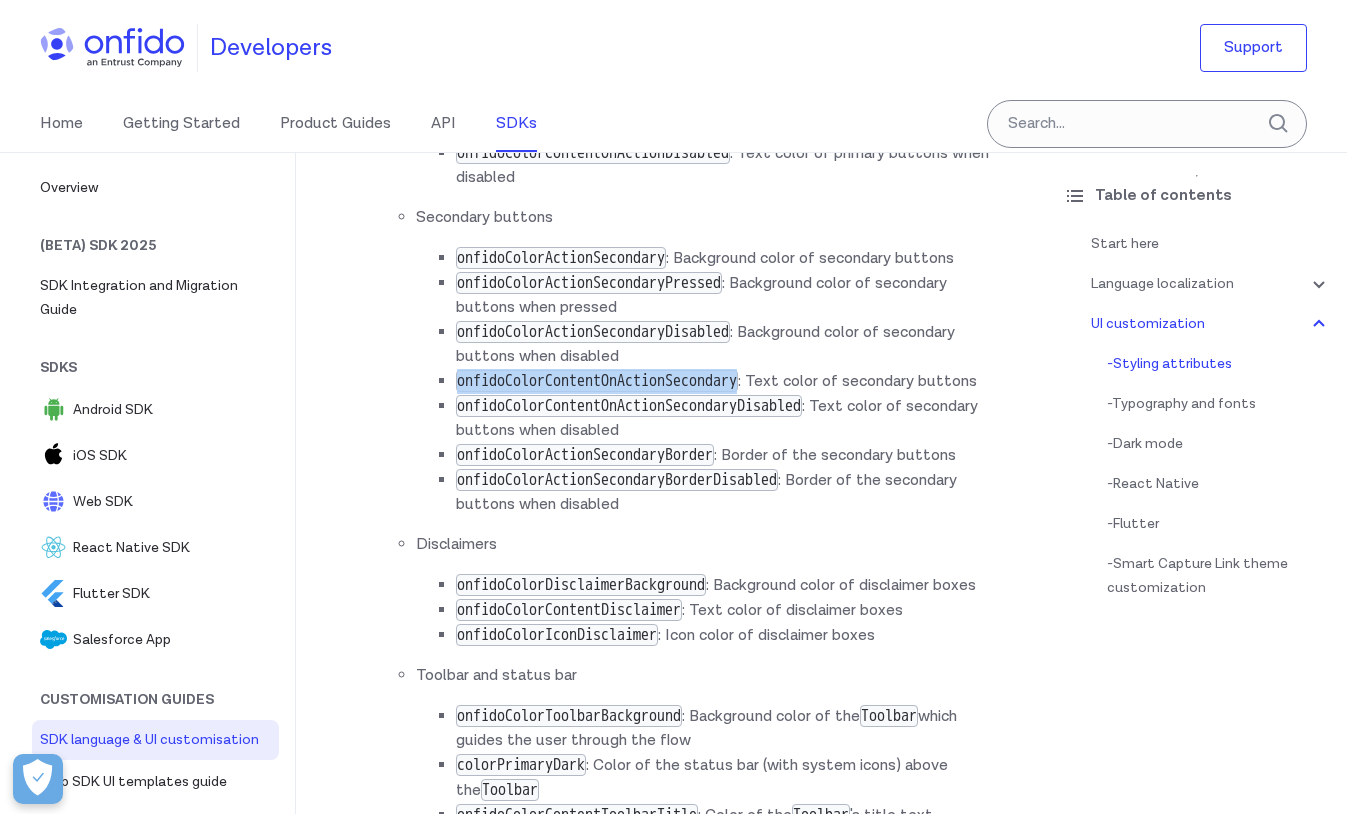 drag, startPoint x: 458, startPoint y: 455, endPoint x: 793, endPoint y: 452, distance: 335.01343 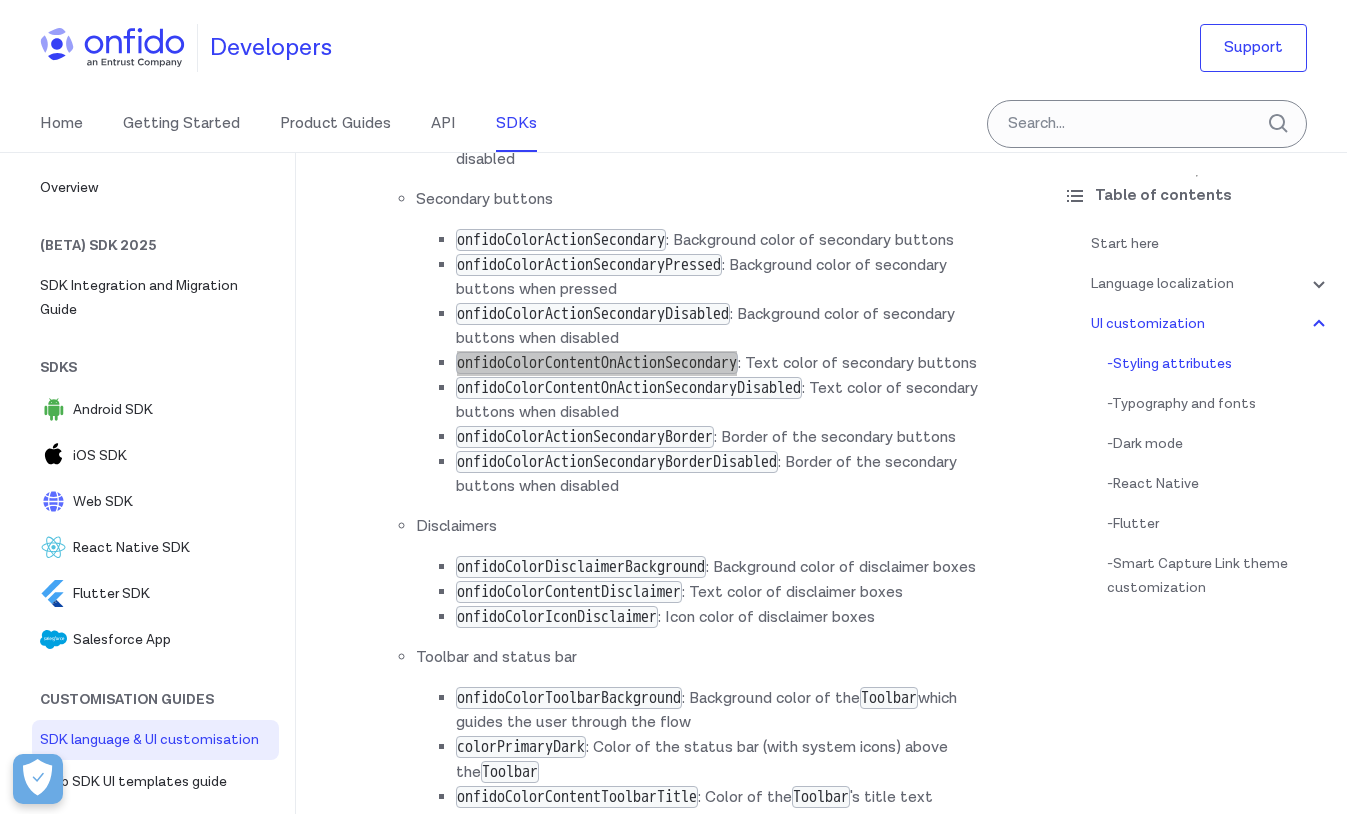 scroll, scrollTop: 6595, scrollLeft: 0, axis: vertical 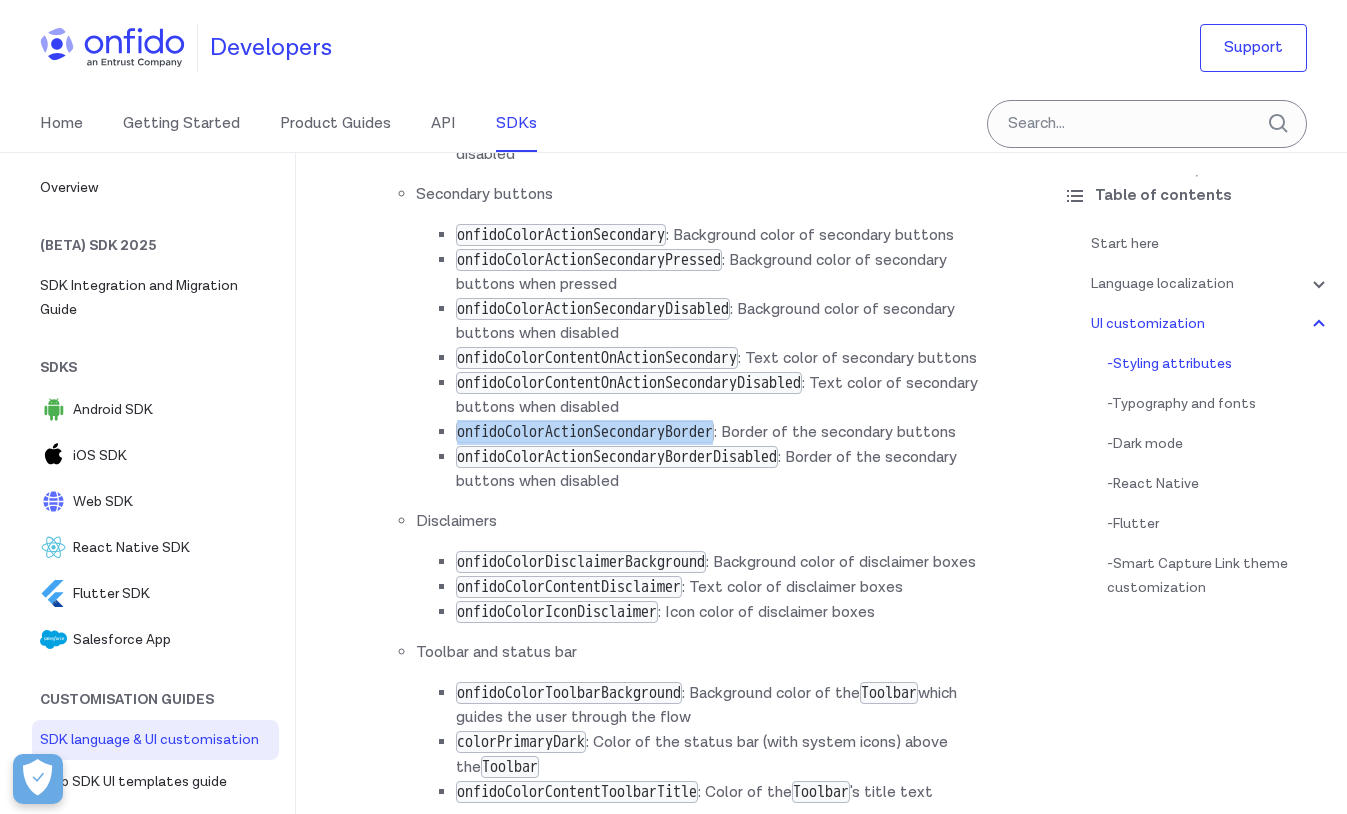 drag, startPoint x: 460, startPoint y: 527, endPoint x: 767, endPoint y: 531, distance: 307.02606 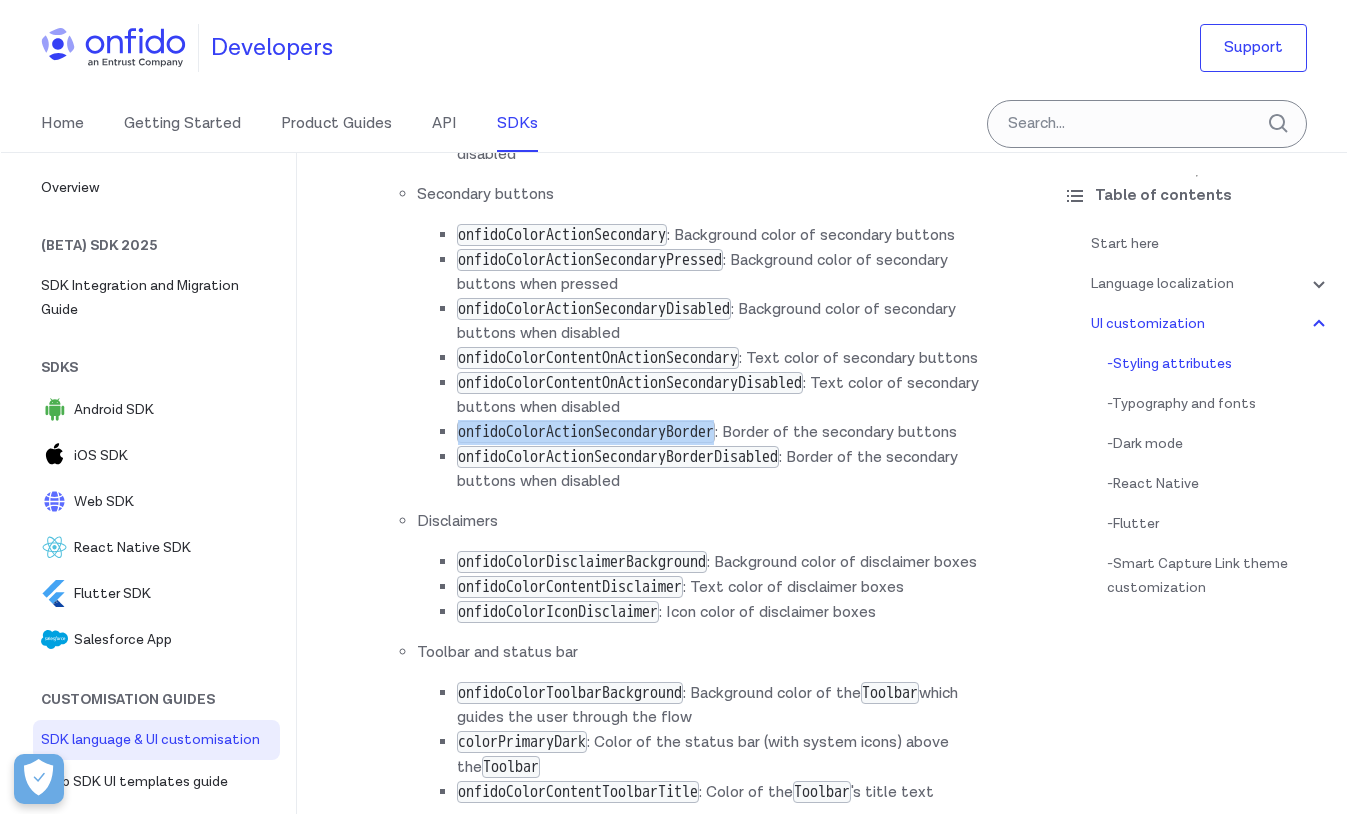 scroll, scrollTop: 6595, scrollLeft: 0, axis: vertical 